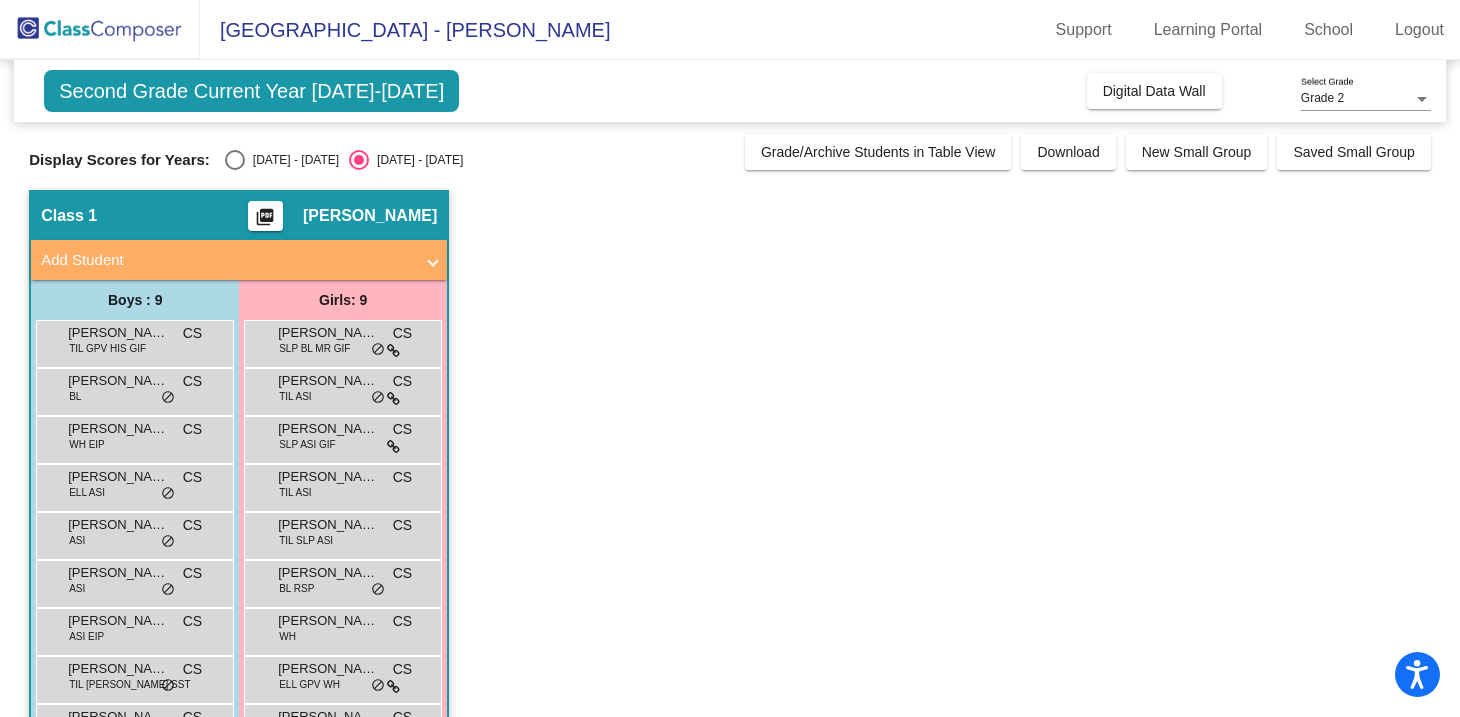 scroll, scrollTop: 0, scrollLeft: 0, axis: both 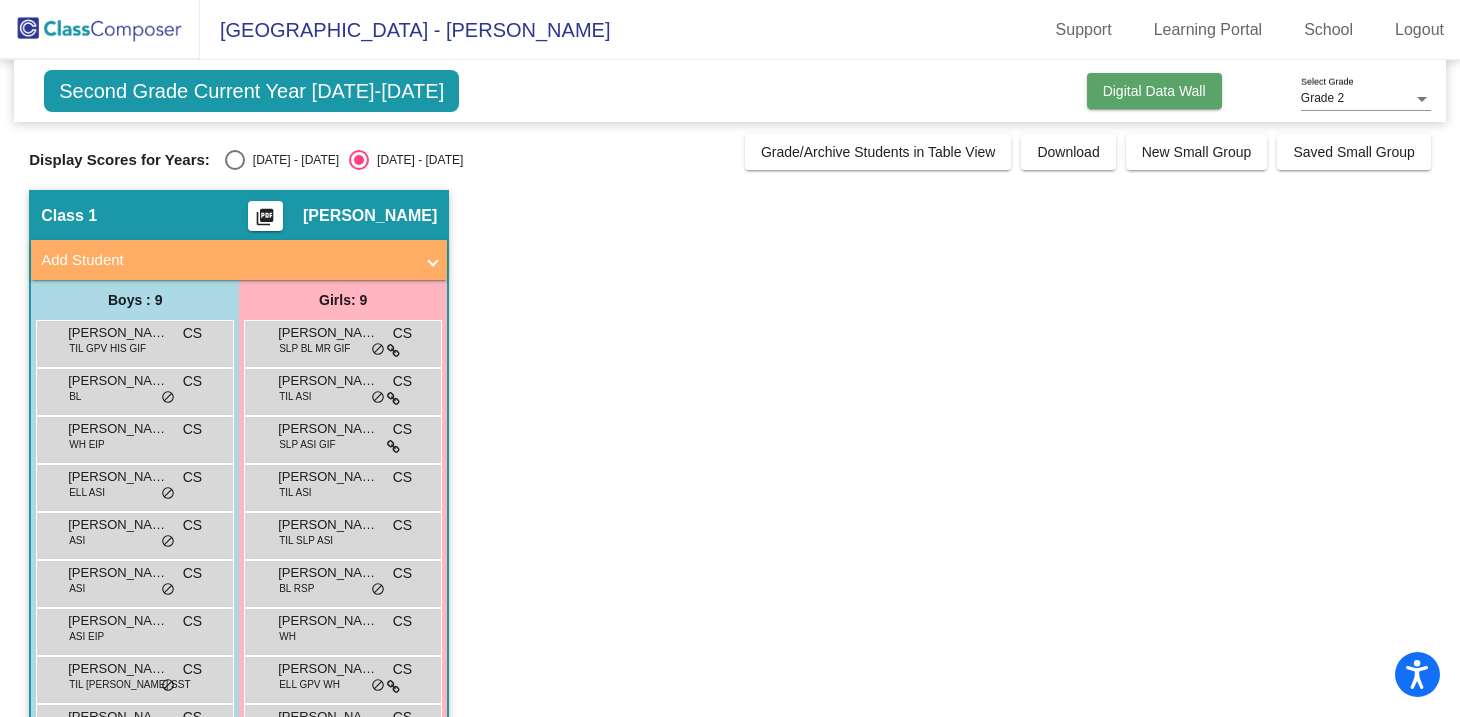 click on "Digital Data Wall" 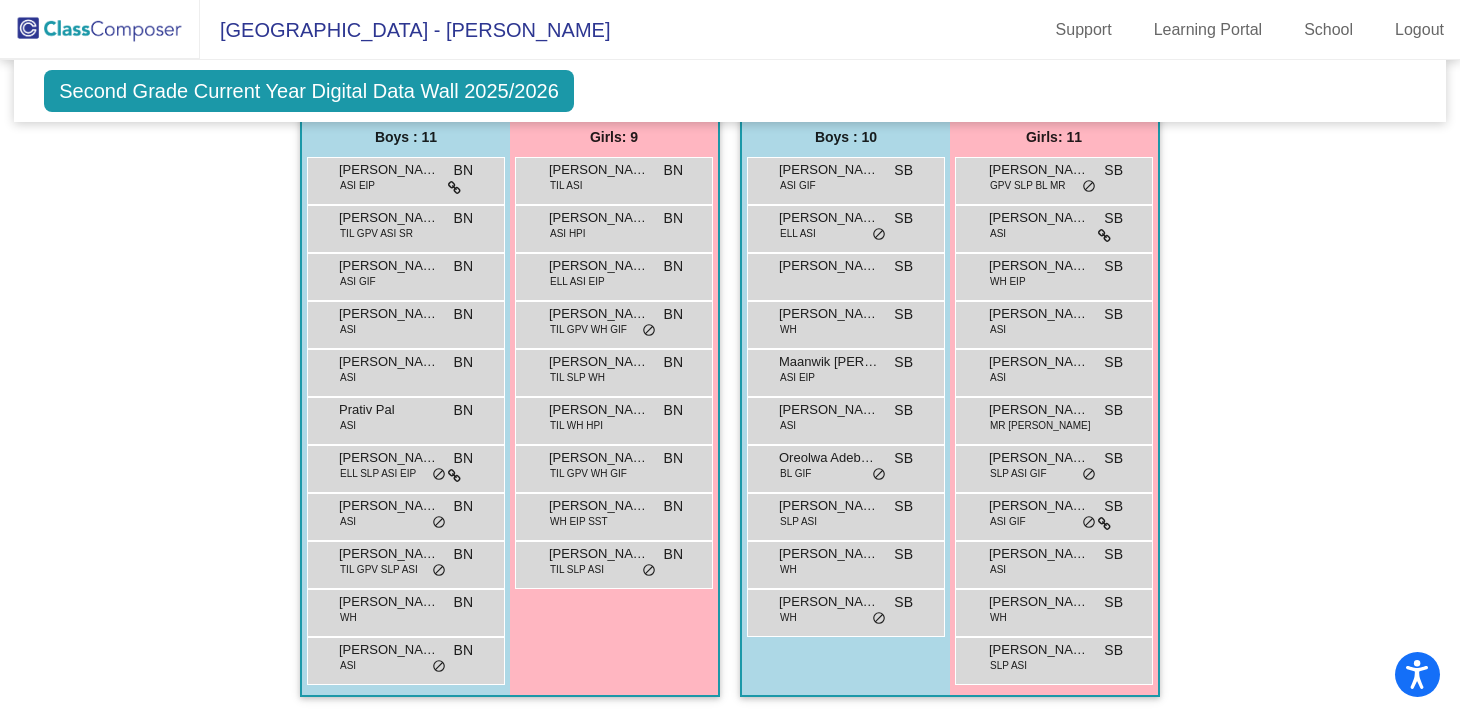 scroll, scrollTop: 986, scrollLeft: 0, axis: vertical 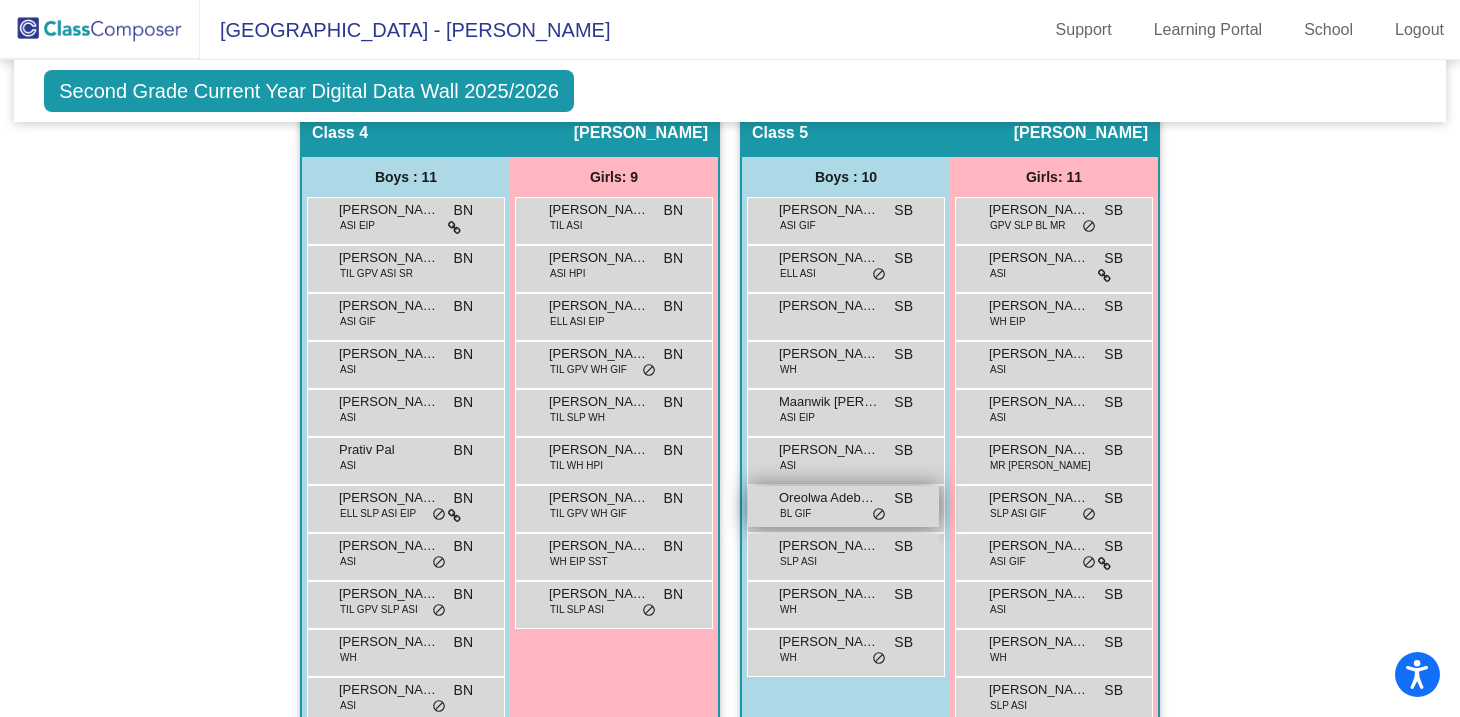 click on "Oreolwa Adebunmi BL GIF SB lock do_not_disturb_alt" at bounding box center [843, 506] 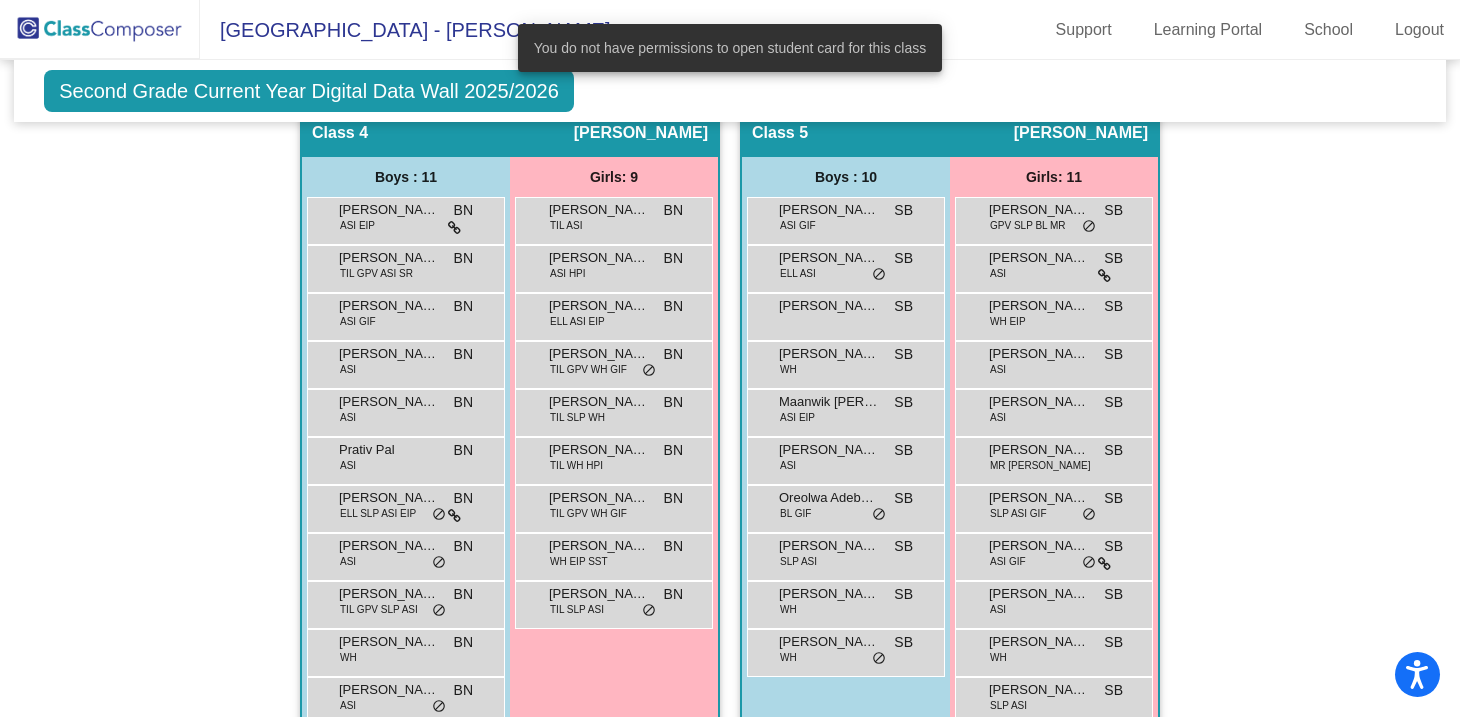 click on "Hallway   - Hallway Class  picture_as_pdf  Add Student  First Name Last Name Student Id  (Recommended)   Boy   Girl   Non Binary Add Close  Boys : 3  Jameel Opebiyi SLP BL RSP CT lock do_not_disturb_alt Prathiv Venkatraman ASI SST lock do_not_disturb_alt Shreyansh Podder ELL SLP CT lock do_not_disturb_alt Girls: 1 Kara Lominac WH RSP lock do_not_disturb_alt Class 1    picture_as_pdf Caroline Smith  Add Student  First Name Last Name Student Id  (Recommended)   Boy   Girl   Non Binary Add Close  Boys : 9  Alex Rodrigues Roncon TIL GPV HIS GIF CS lock do_not_disturb_alt Alonte Feester BL CS lock do_not_disturb_alt Dennis Westbrook WH EIP CS lock do_not_disturb_alt Ethan Wang ELL ASI CS lock do_not_disturb_alt Evan Tan ASI CS lock do_not_disturb_alt Lakshan Saravanakumar ASI CS lock do_not_disturb_alt Noah Thomas ASI EIP CS lock do_not_disturb_alt Roger Rumbaugh TIL WH SR SST CS lock do_not_disturb_alt Tucker Roberts WH CS lock do_not_disturb_alt Girls: 9 Carter Francis SLP BL MR GIF CS lock Catherine Li CS" 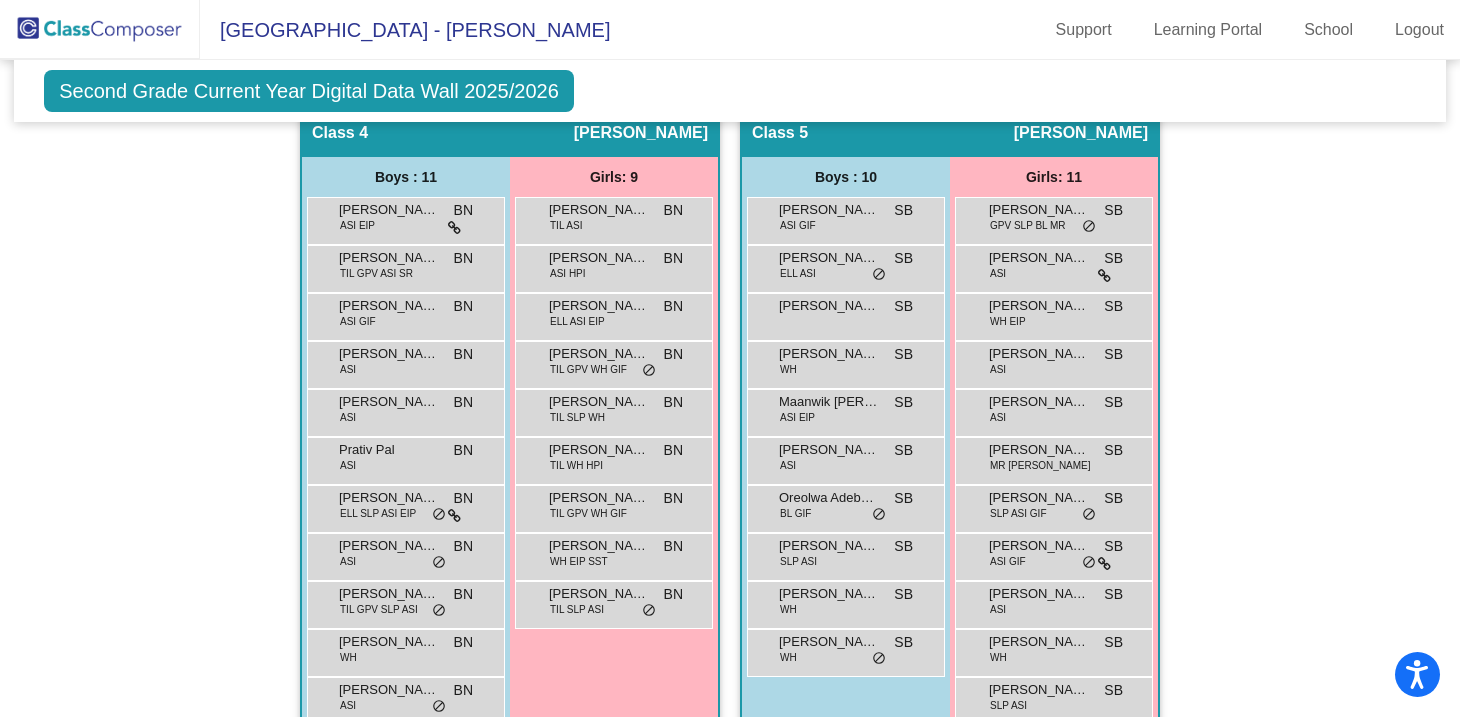 scroll, scrollTop: 1193, scrollLeft: 0, axis: vertical 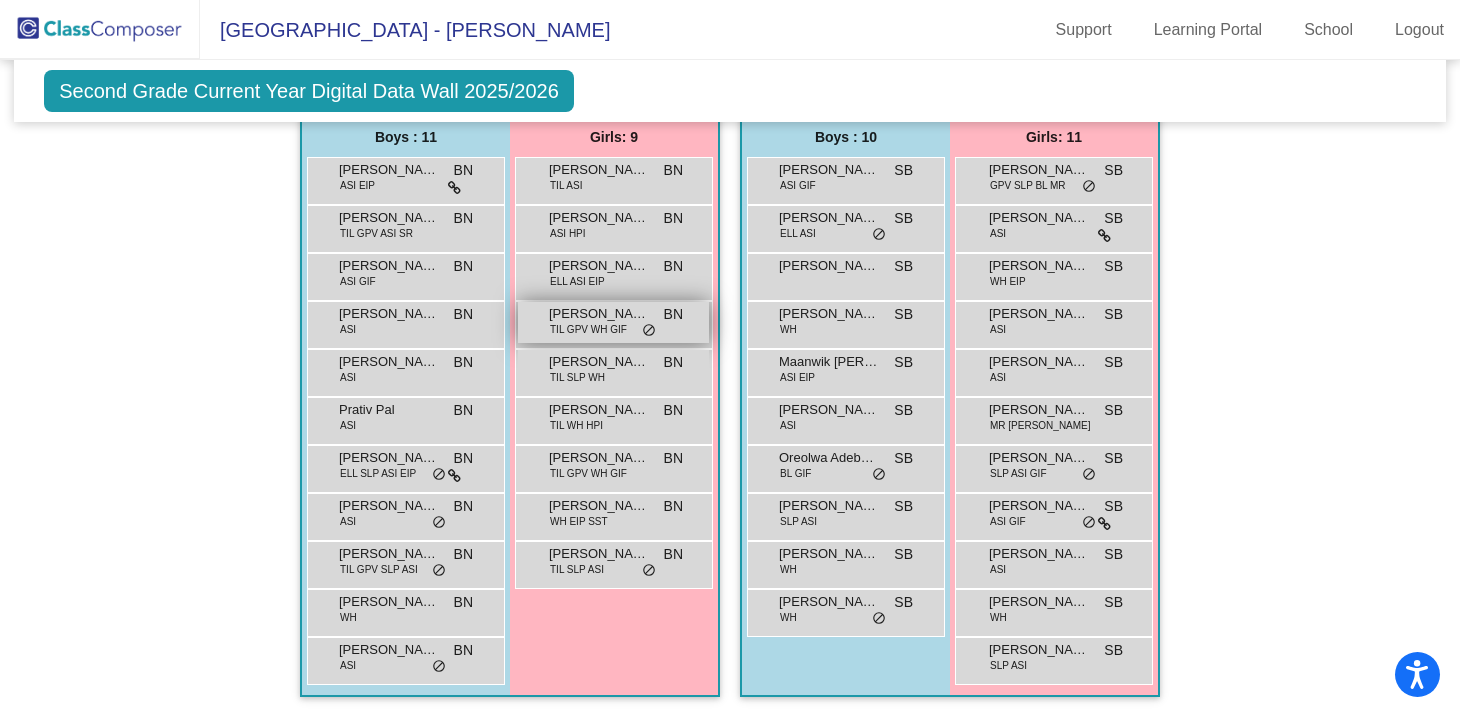 click on "Charlotte Harper TIL GPV WH GIF BN lock do_not_disturb_alt" at bounding box center [613, 322] 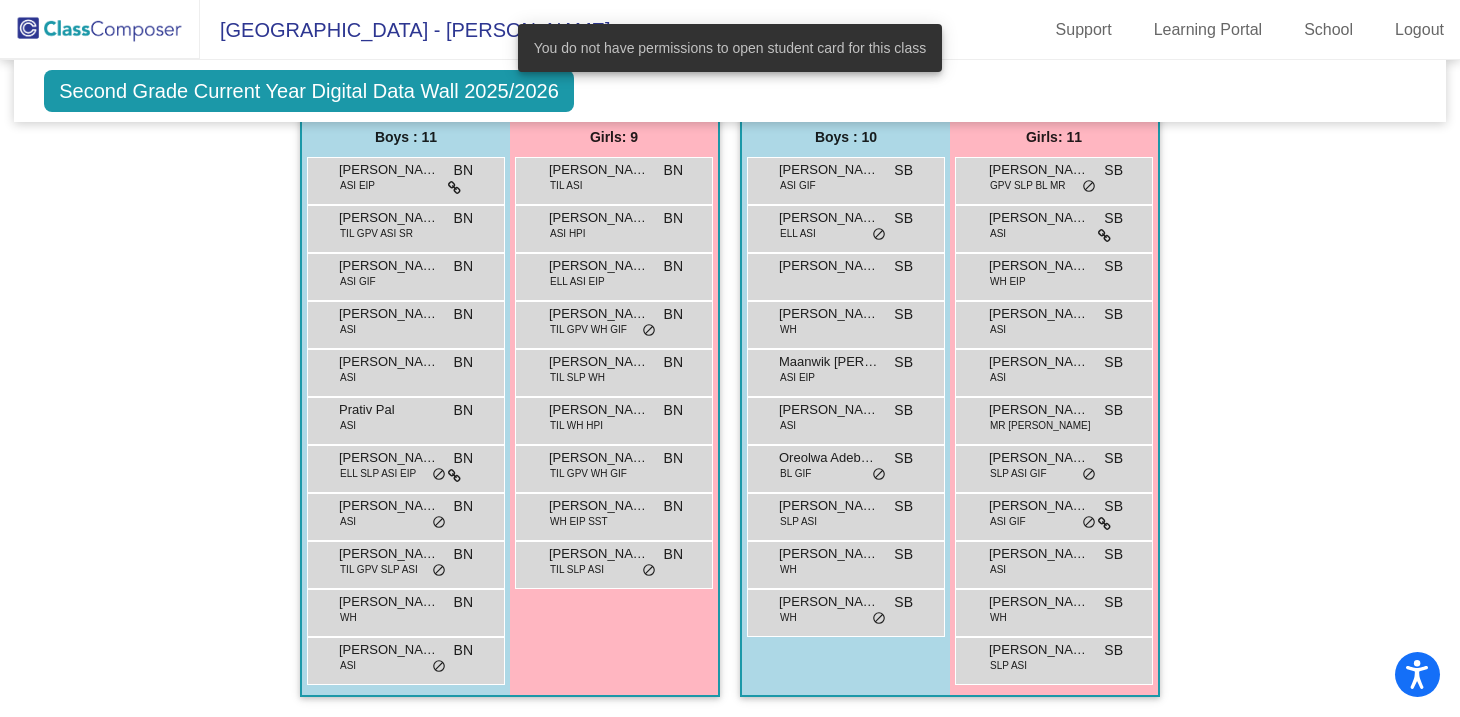 click on "Hallway   - Hallway Class  picture_as_pdf  Add Student  First Name Last Name Student Id  (Recommended)   Boy   Girl   Non Binary Add Close  Boys : 3  Jameel Opebiyi SLP BL RSP CT lock do_not_disturb_alt Prathiv Venkatraman ASI SST lock do_not_disturb_alt Shreyansh Podder ELL SLP CT lock do_not_disturb_alt Girls: 1 Kara Lominac WH RSP lock do_not_disturb_alt Class 1    picture_as_pdf Caroline Smith  Add Student  First Name Last Name Student Id  (Recommended)   Boy   Girl   Non Binary Add Close  Boys : 9  Alex Rodrigues Roncon TIL GPV HIS GIF CS lock do_not_disturb_alt Alonte Feester BL CS lock do_not_disturb_alt Dennis Westbrook WH EIP CS lock do_not_disturb_alt Ethan Wang ELL ASI CS lock do_not_disturb_alt Evan Tan ASI CS lock do_not_disturb_alt Lakshan Saravanakumar ASI CS lock do_not_disturb_alt Noah Thomas ASI EIP CS lock do_not_disturb_alt Roger Rumbaugh TIL WH SR SST CS lock do_not_disturb_alt Tucker Roberts WH CS lock do_not_disturb_alt Girls: 9 Carter Francis SLP BL MR GIF CS lock Catherine Li CS" 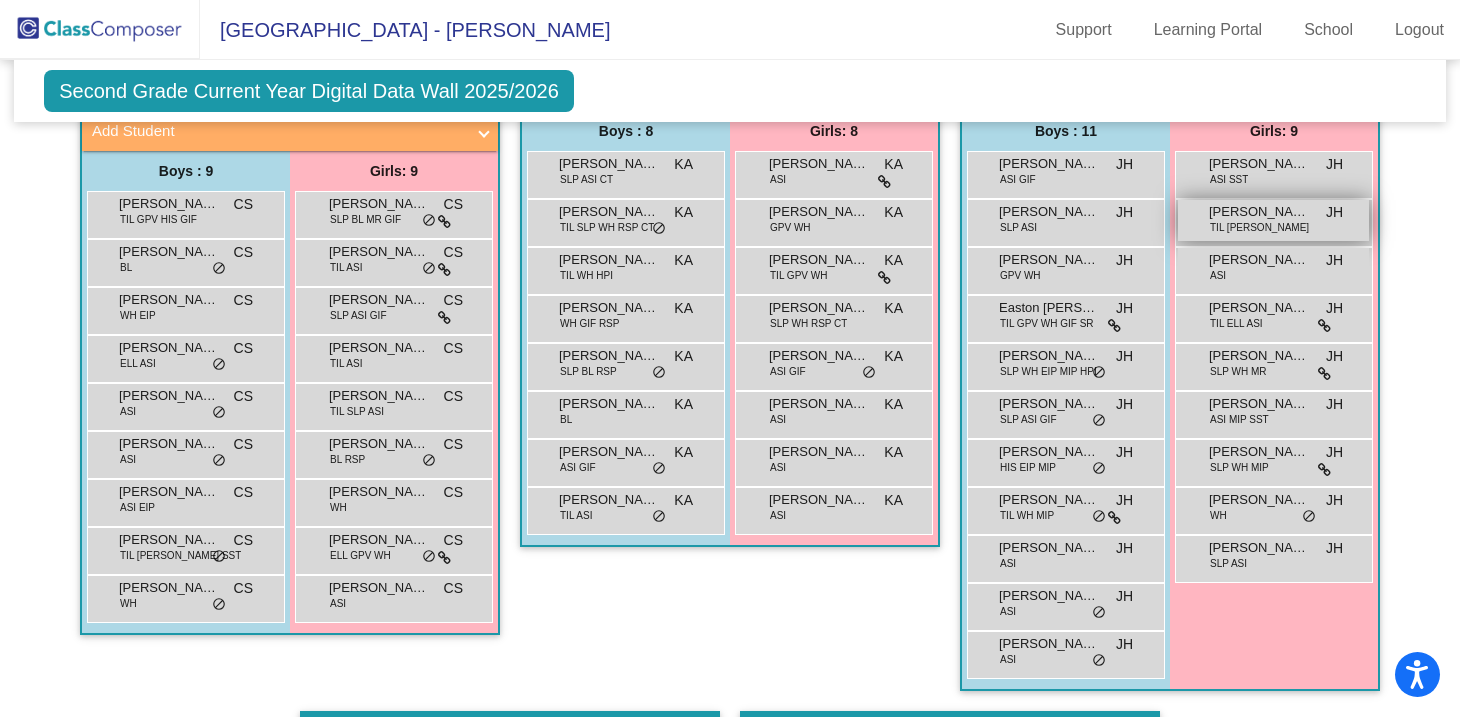 scroll, scrollTop: 545, scrollLeft: 0, axis: vertical 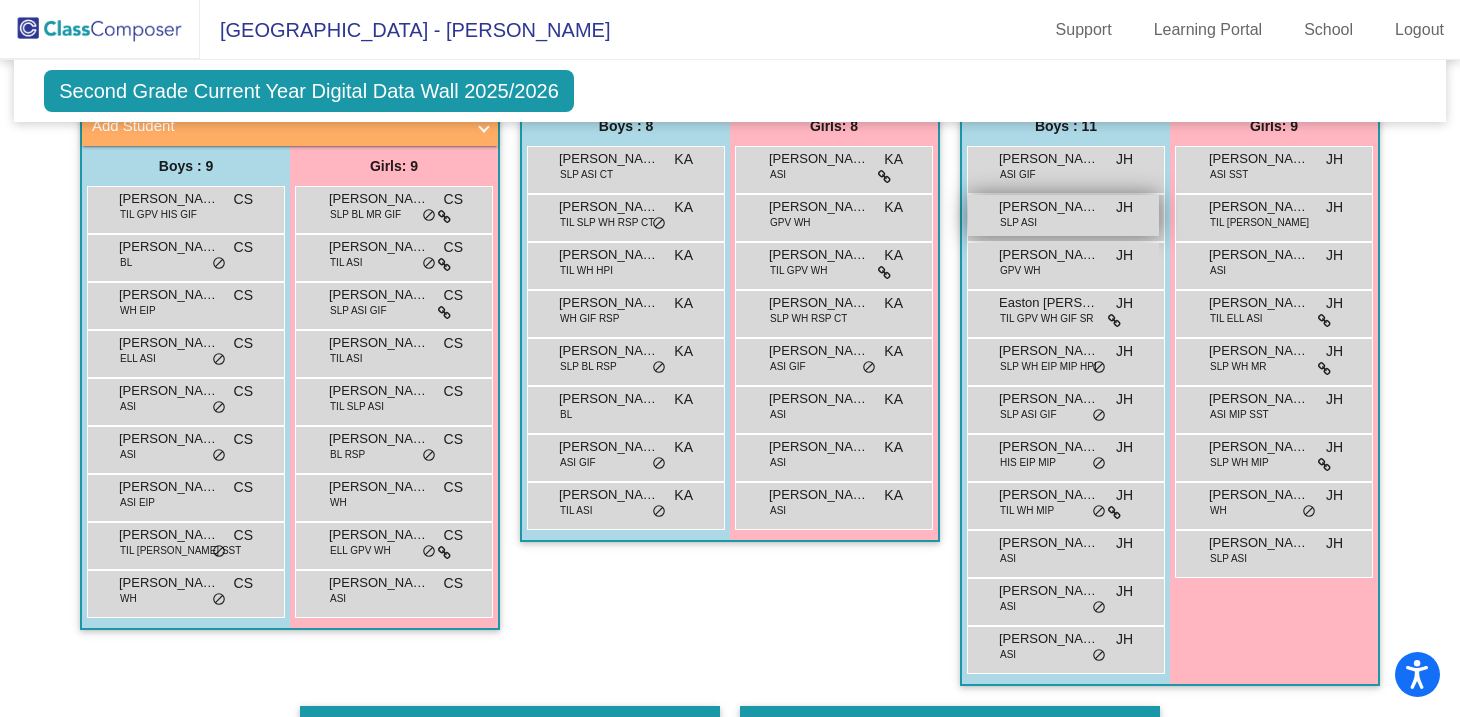 click on "Avery Zhang SLP ASI JH lock do_not_disturb_alt" at bounding box center (1063, 215) 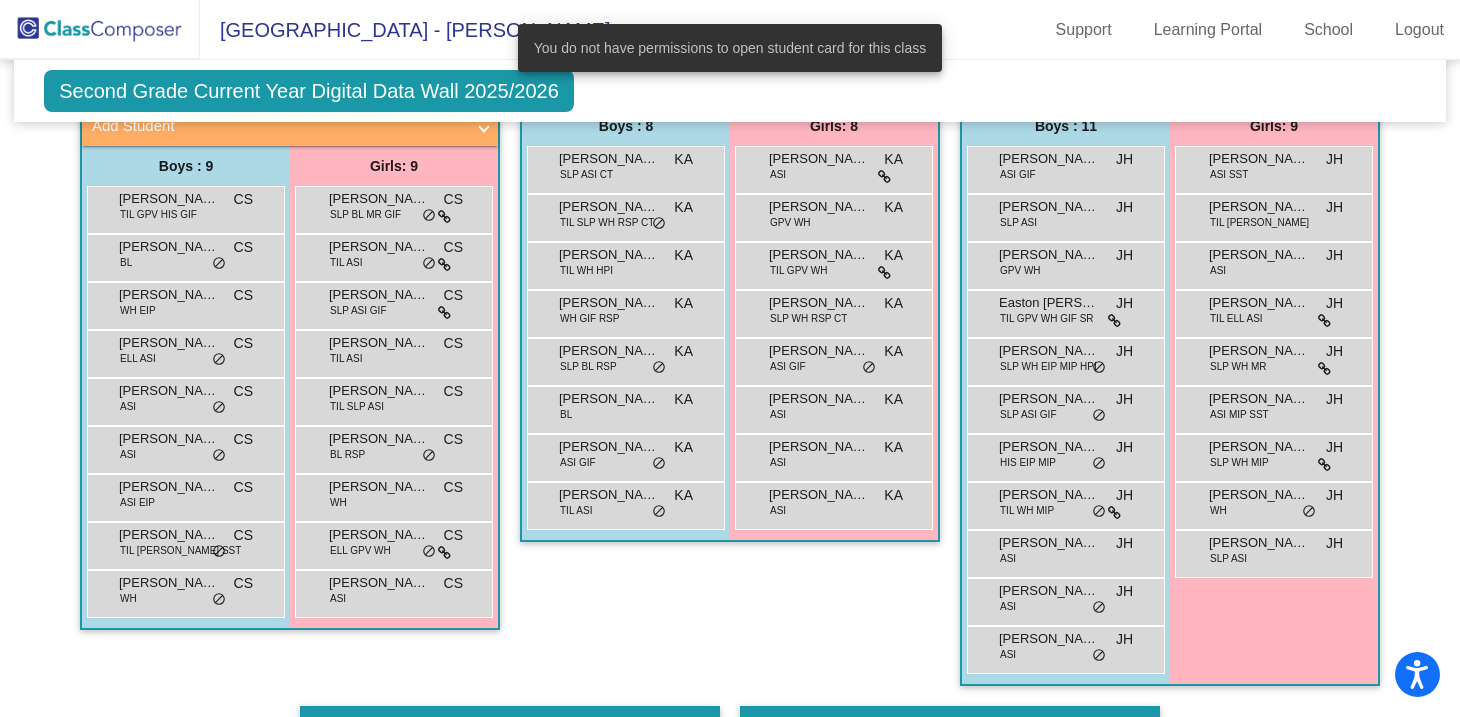 click on "Class 2   - Co- T  picture_as_pdf Kelly Akin  Add Student  First Name Last Name Student Id  (Recommended)   Boy   Girl   Non Binary Add Close  Boys : 8  Aayam Sharma SLP ASI CT KA lock do_not_disturb_alt Benjamin Reznik TIL SLP WH RSP CT KA lock do_not_disturb_alt Gavin Scheidt TIL WH HPI KA lock do_not_disturb_alt Josiah Ingeyous WH GIF RSP KA lock do_not_disturb_alt Karter Hayes SLP BL RSP KA lock do_not_disturb_alt Reese McDaniel BL KA lock do_not_disturb_alt Sanay Srivastava ASI GIF KA lock do_not_disturb_alt Shivaan Johri TIL ASI KA lock do_not_disturb_alt Girls: 8 Chinta Vimudha ASI KA lock do_not_disturb_alt Corinne Vasbinder GPV WH KA lock do_not_disturb_alt Linden Hinson TIL GPV WH KA lock do_not_disturb_alt Penelope Upchurch SLP WH RSP CT KA lock do_not_disturb_alt Preet Khunger ASI GIF KA lock do_not_disturb_alt Rayna Mukherjee ASI KA lock do_not_disturb_alt Sakshi Rajagopa ASI KA lock do_not_disturb_alt Shanaya Tiwari ASI KA lock do_not_disturb_alt" 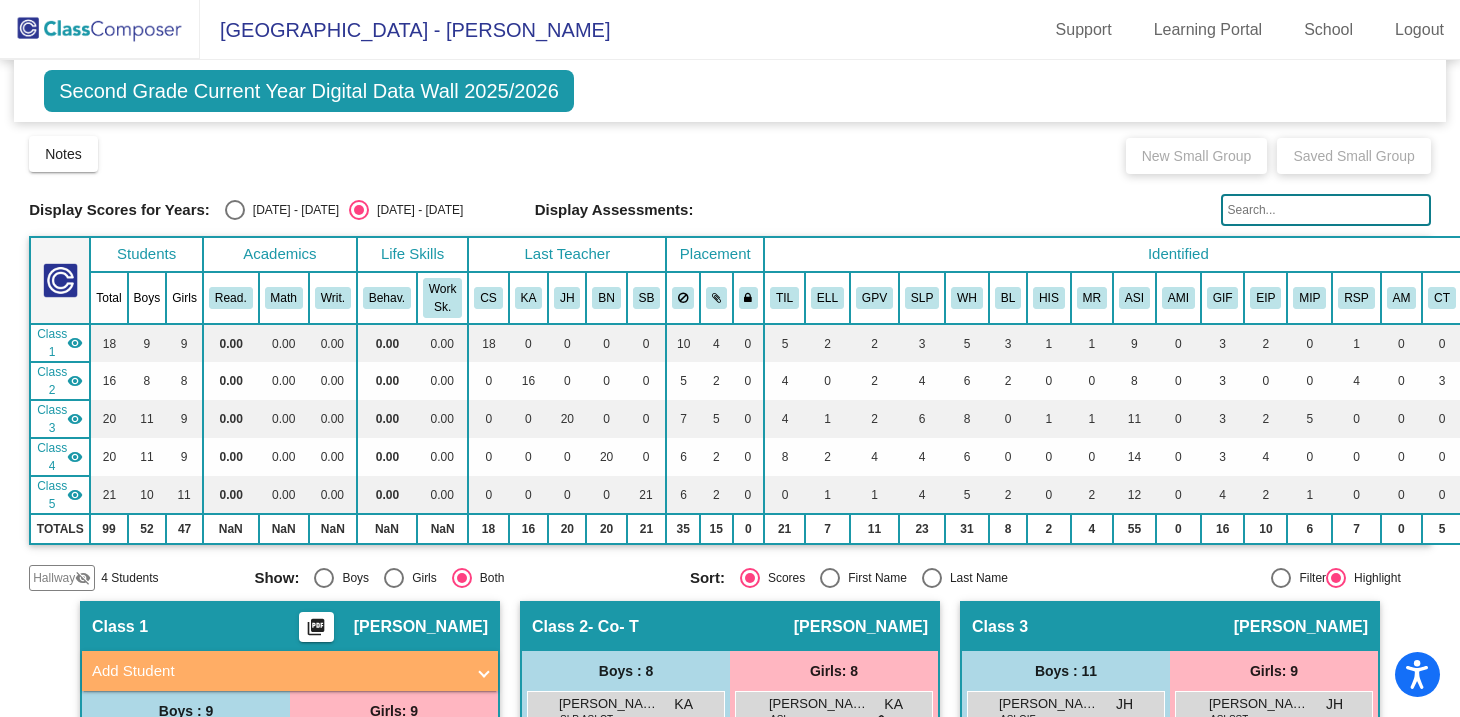 scroll, scrollTop: 535, scrollLeft: 0, axis: vertical 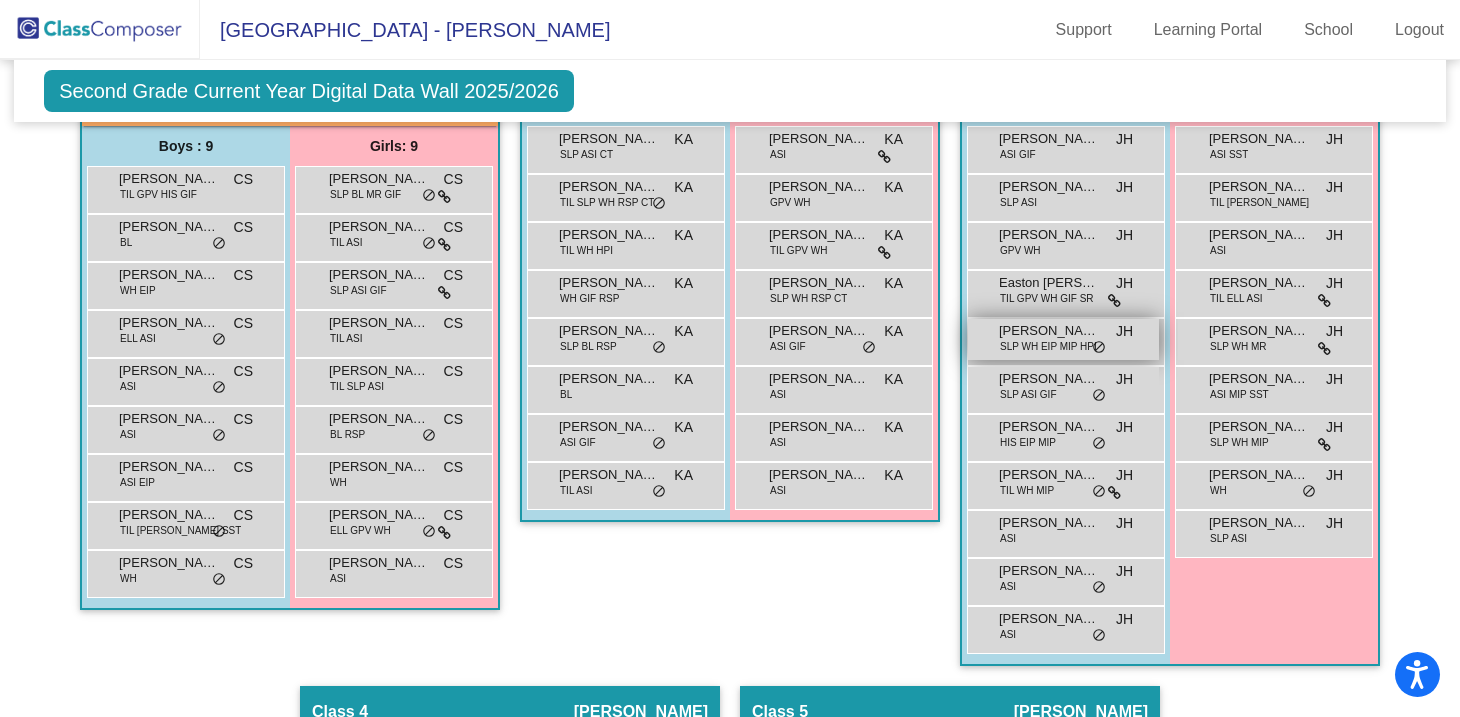click on "SLP WH EIP MIP HPI" at bounding box center (1048, 346) 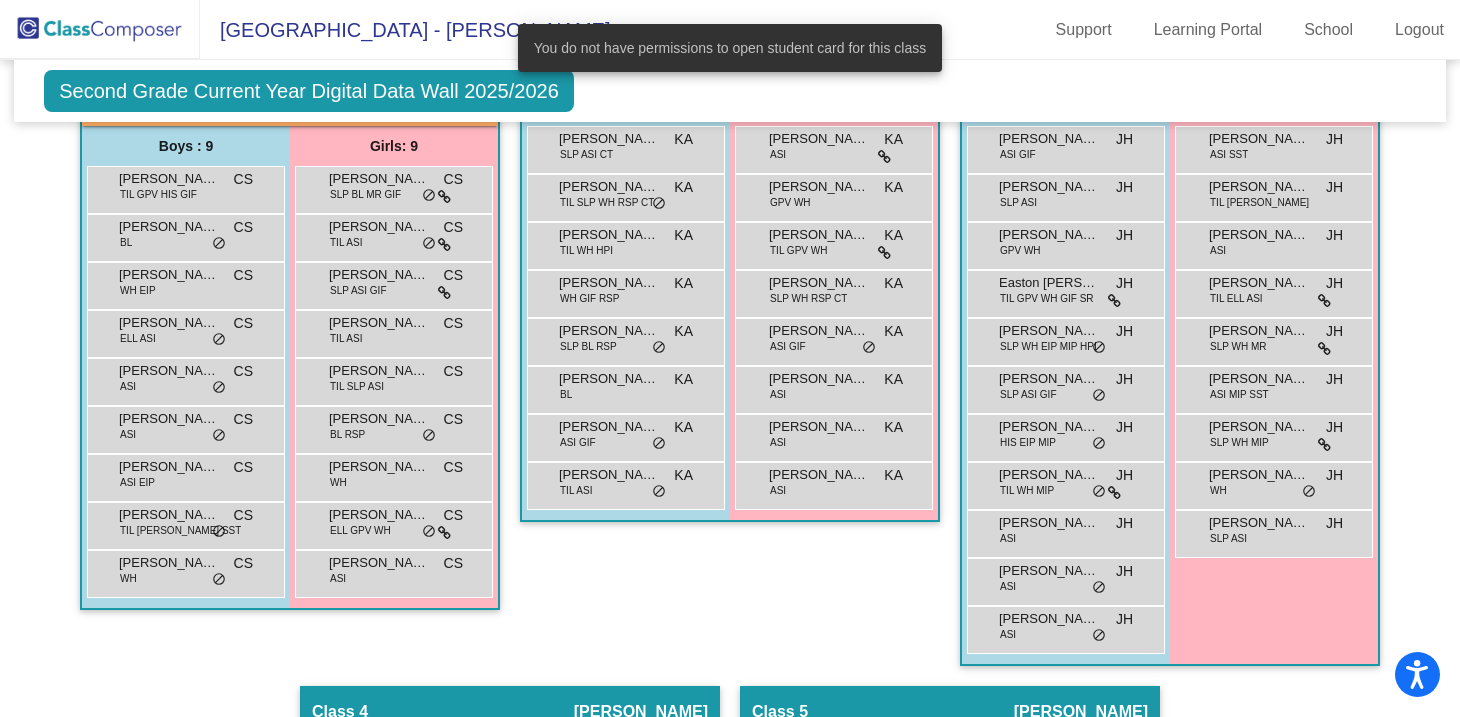 click on "Class 2   - Co- T  picture_as_pdf Kelly Akin  Add Student  First Name Last Name Student Id  (Recommended)   Boy   Girl   Non Binary Add Close  Boys : 8  Aayam Sharma SLP ASI CT KA lock do_not_disturb_alt Benjamin Reznik TIL SLP WH RSP CT KA lock do_not_disturb_alt Gavin Scheidt TIL WH HPI KA lock do_not_disturb_alt Josiah Ingeyous WH GIF RSP KA lock do_not_disturb_alt Karter Hayes SLP BL RSP KA lock do_not_disturb_alt Reese McDaniel BL KA lock do_not_disturb_alt Sanay Srivastava ASI GIF KA lock do_not_disturb_alt Shivaan Johri TIL ASI KA lock do_not_disturb_alt Girls: 8 Chinta Vimudha ASI KA lock do_not_disturb_alt Corinne Vasbinder GPV WH KA lock do_not_disturb_alt Linden Hinson TIL GPV WH KA lock do_not_disturb_alt Penelope Upchurch SLP WH RSP CT KA lock do_not_disturb_alt Preet Khunger ASI GIF KA lock do_not_disturb_alt Rayna Mukherjee ASI KA lock do_not_disturb_alt Sakshi Rajagopa ASI KA lock do_not_disturb_alt Shanaya Tiwari ASI KA lock do_not_disturb_alt" 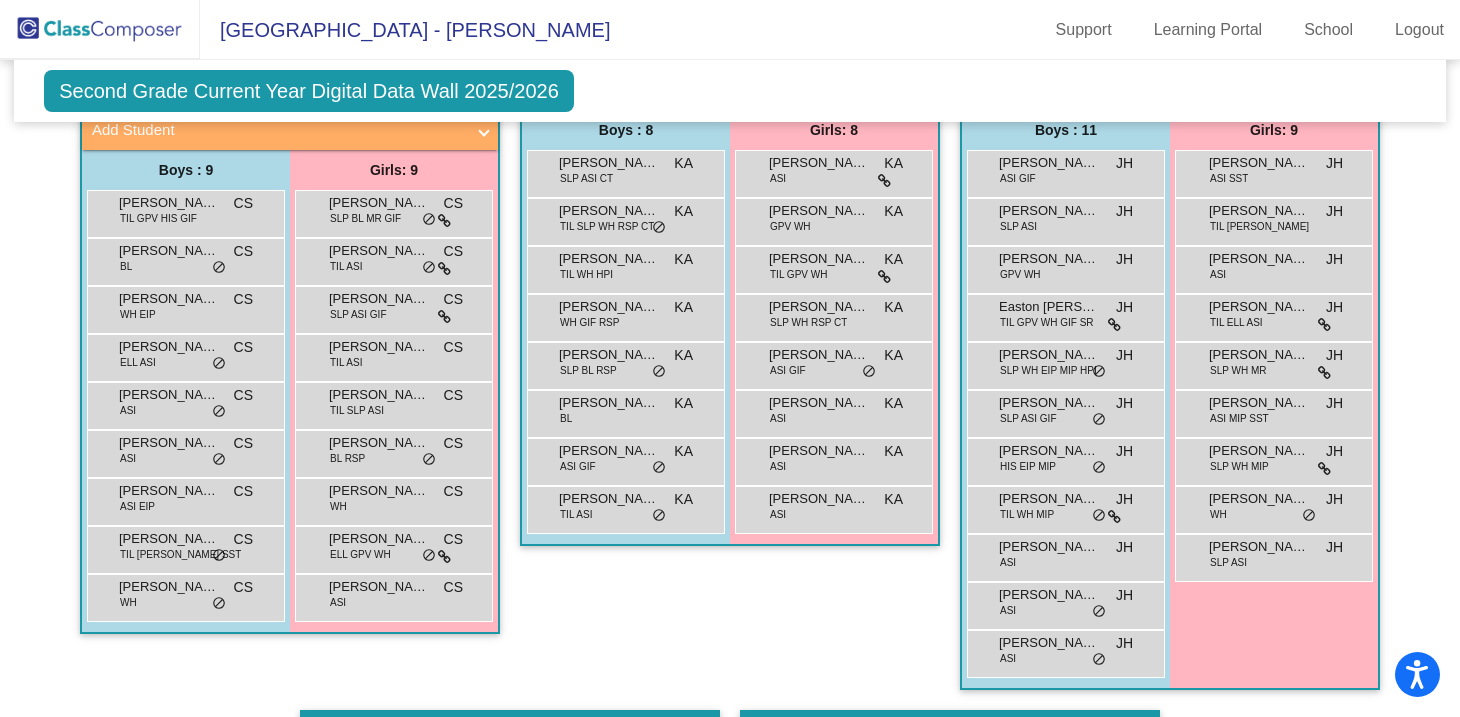 scroll, scrollTop: 542, scrollLeft: 0, axis: vertical 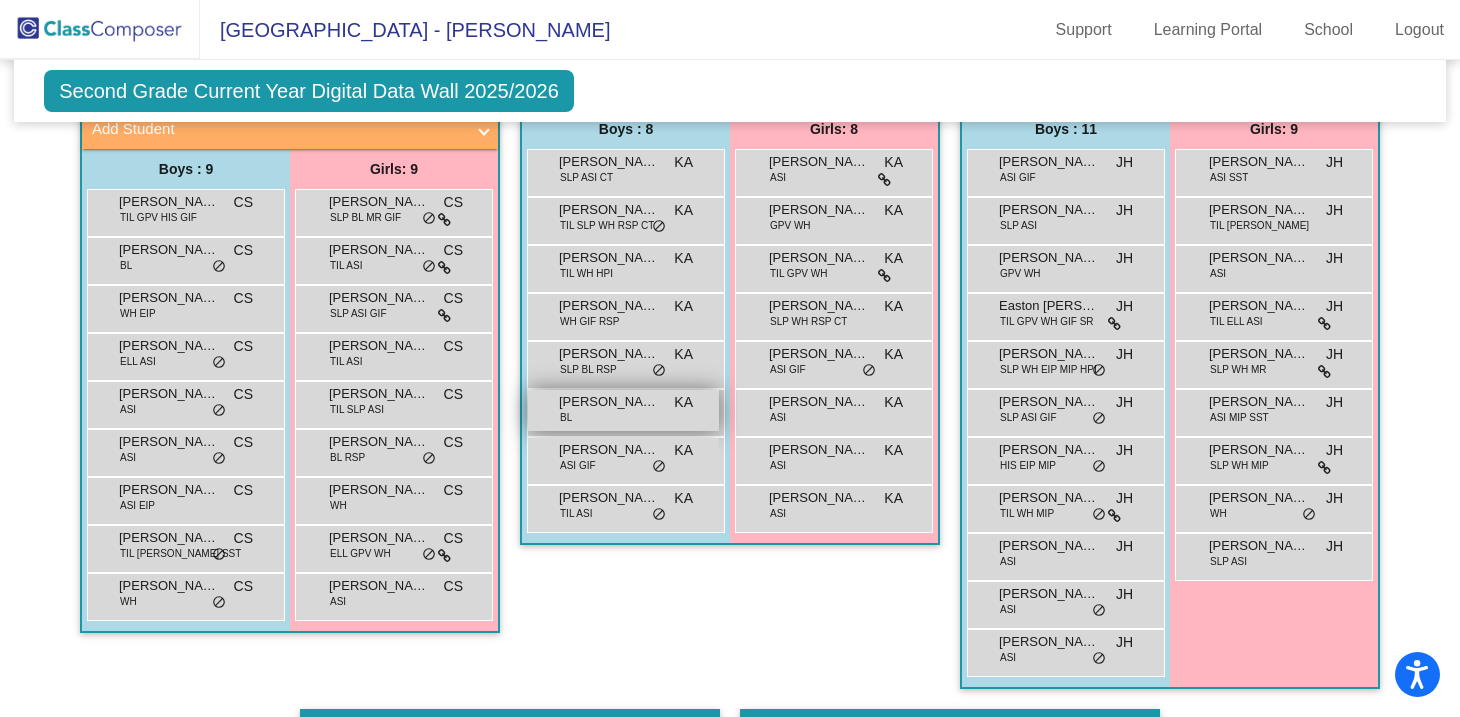 click on "[PERSON_NAME]" at bounding box center [609, 402] 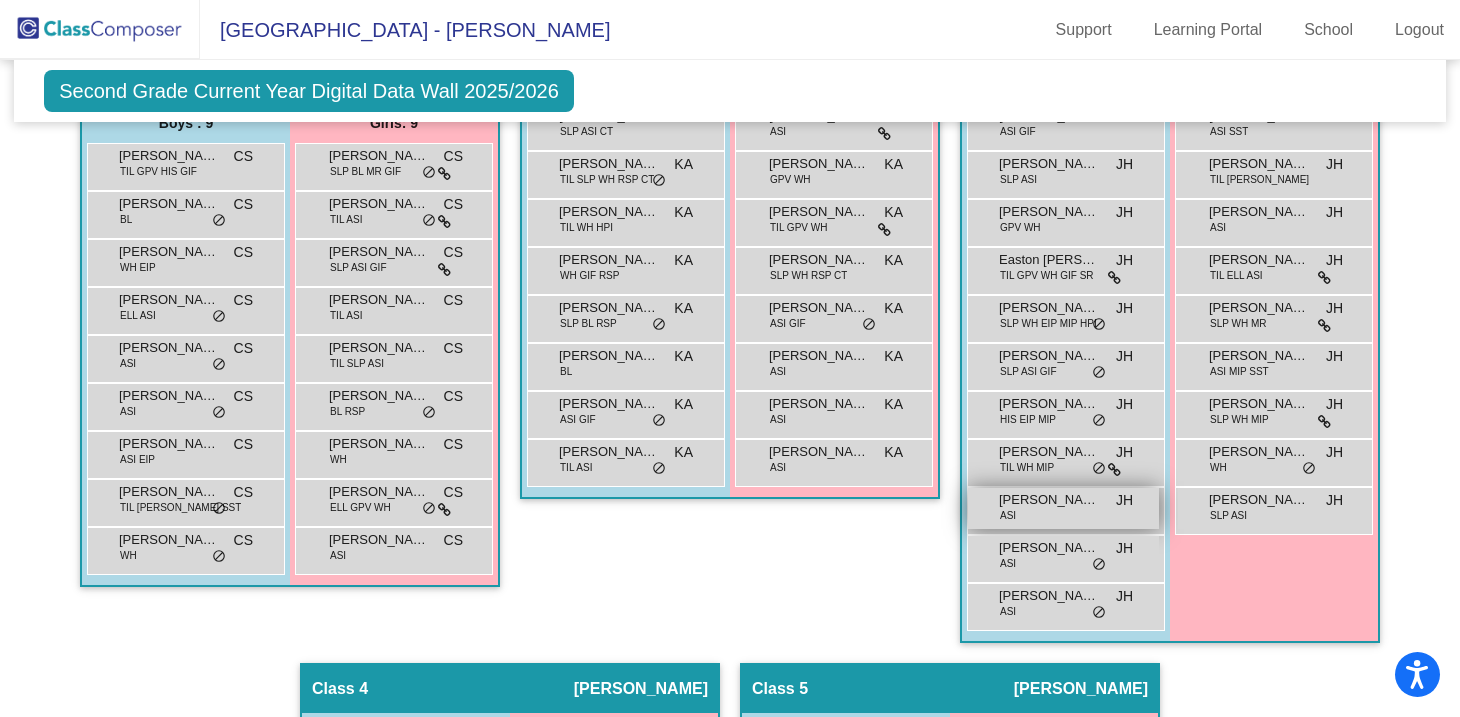 scroll, scrollTop: 590, scrollLeft: 0, axis: vertical 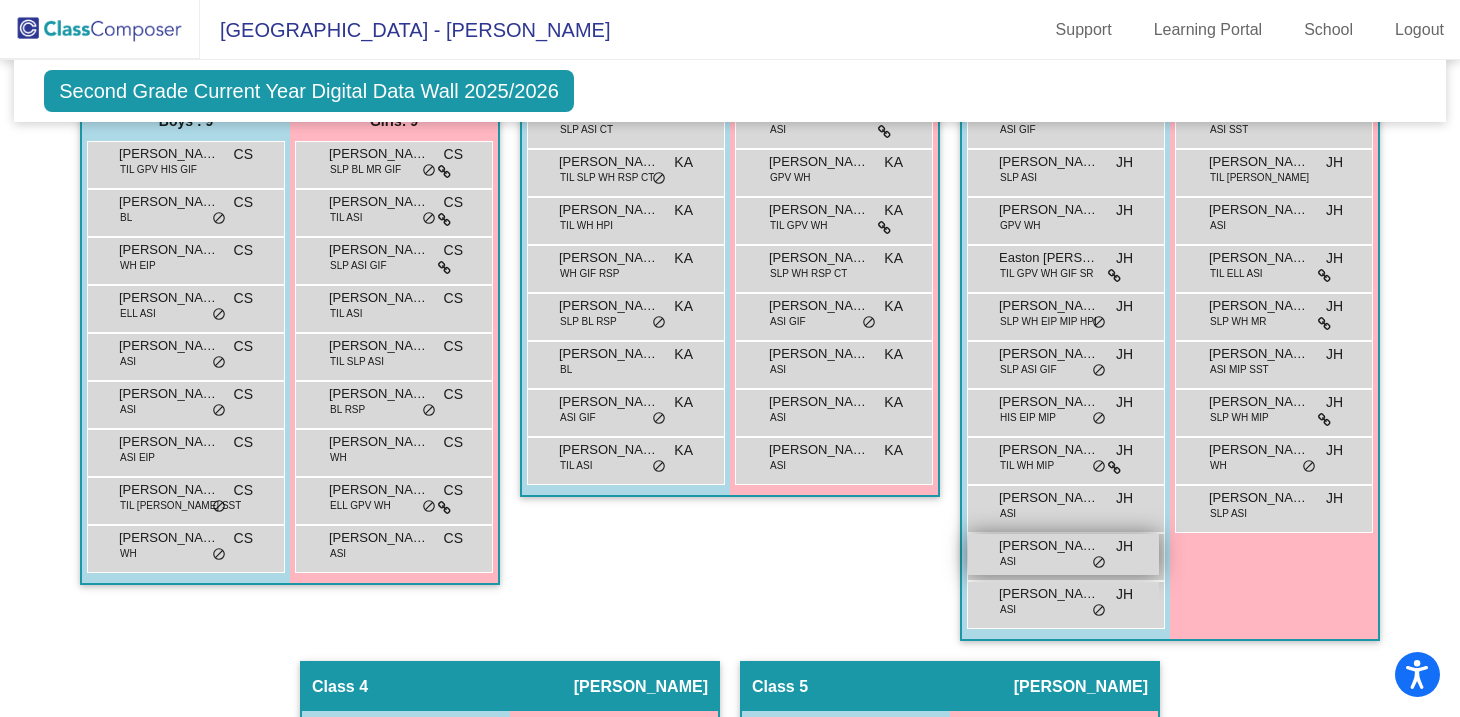 click on "[PERSON_NAME]" at bounding box center (1049, 546) 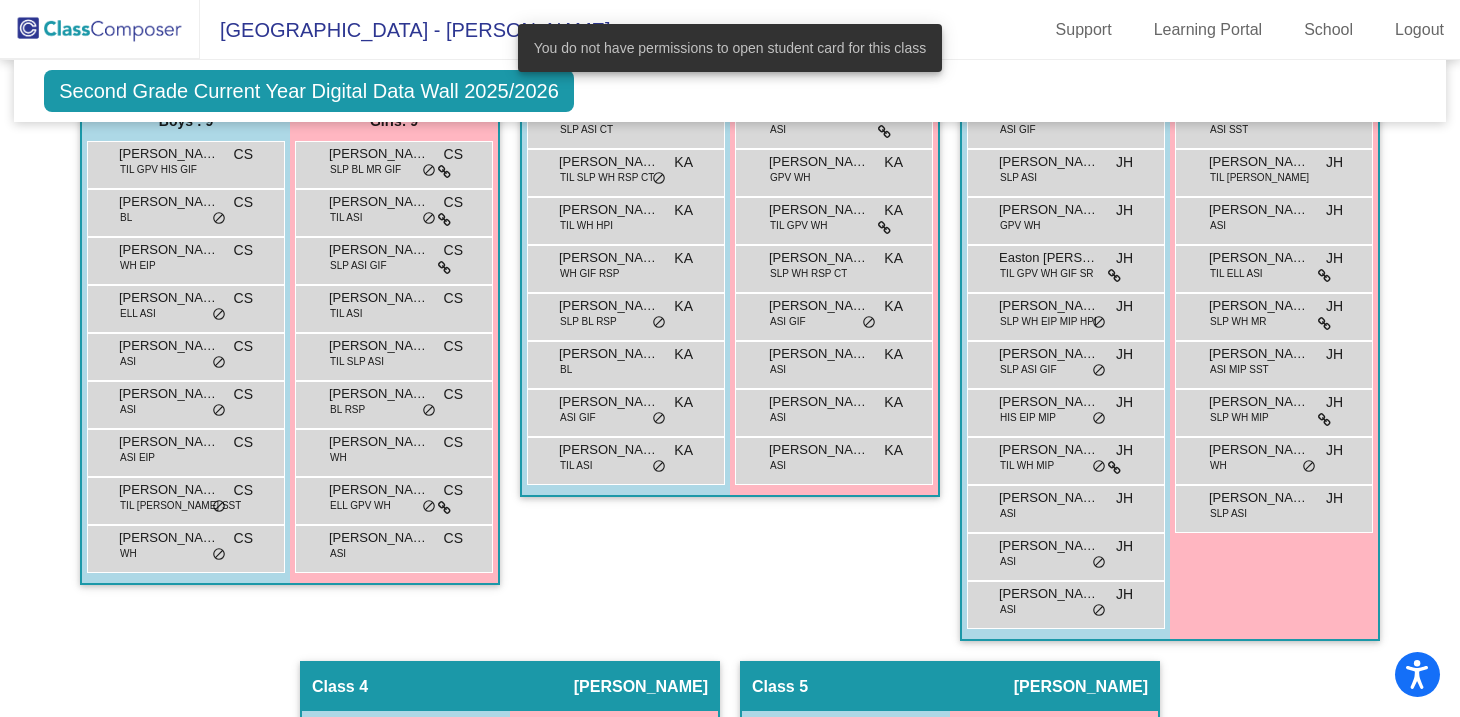 click on "Class 2   - Co- T  picture_as_pdf Kelly Akin  Add Student  First Name Last Name Student Id  (Recommended)   Boy   Girl   Non Binary Add Close  Boys : 8  Aayam Sharma SLP ASI CT KA lock do_not_disturb_alt Benjamin Reznik TIL SLP WH RSP CT KA lock do_not_disturb_alt Gavin Scheidt TIL WH HPI KA lock do_not_disturb_alt Josiah Ingeyous WH GIF RSP KA lock do_not_disturb_alt Karter Hayes SLP BL RSP KA lock do_not_disturb_alt Reese McDaniel BL KA lock do_not_disturb_alt Sanay Srivastava ASI GIF KA lock do_not_disturb_alt Shivaan Johri TIL ASI KA lock do_not_disturb_alt Girls: 8 Chinta Vimudha ASI KA lock do_not_disturb_alt Corinne Vasbinder GPV WH KA lock do_not_disturb_alt Linden Hinson TIL GPV WH KA lock do_not_disturb_alt Penelope Upchurch SLP WH RSP CT KA lock do_not_disturb_alt Preet Khunger ASI GIF KA lock do_not_disturb_alt Rayna Mukherjee ASI KA lock do_not_disturb_alt Sakshi Rajagopa ASI KA lock do_not_disturb_alt Shanaya Tiwari ASI KA lock do_not_disturb_alt" 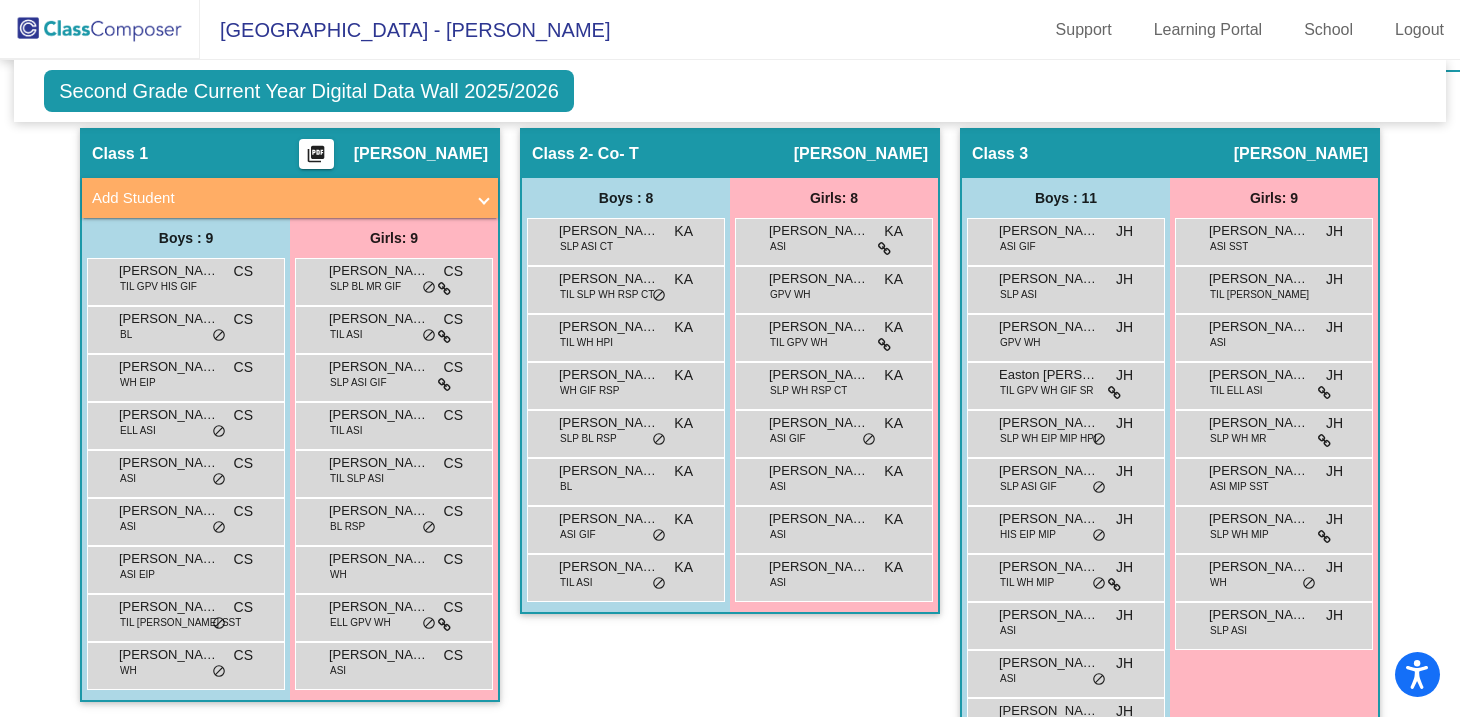 scroll, scrollTop: 472, scrollLeft: 0, axis: vertical 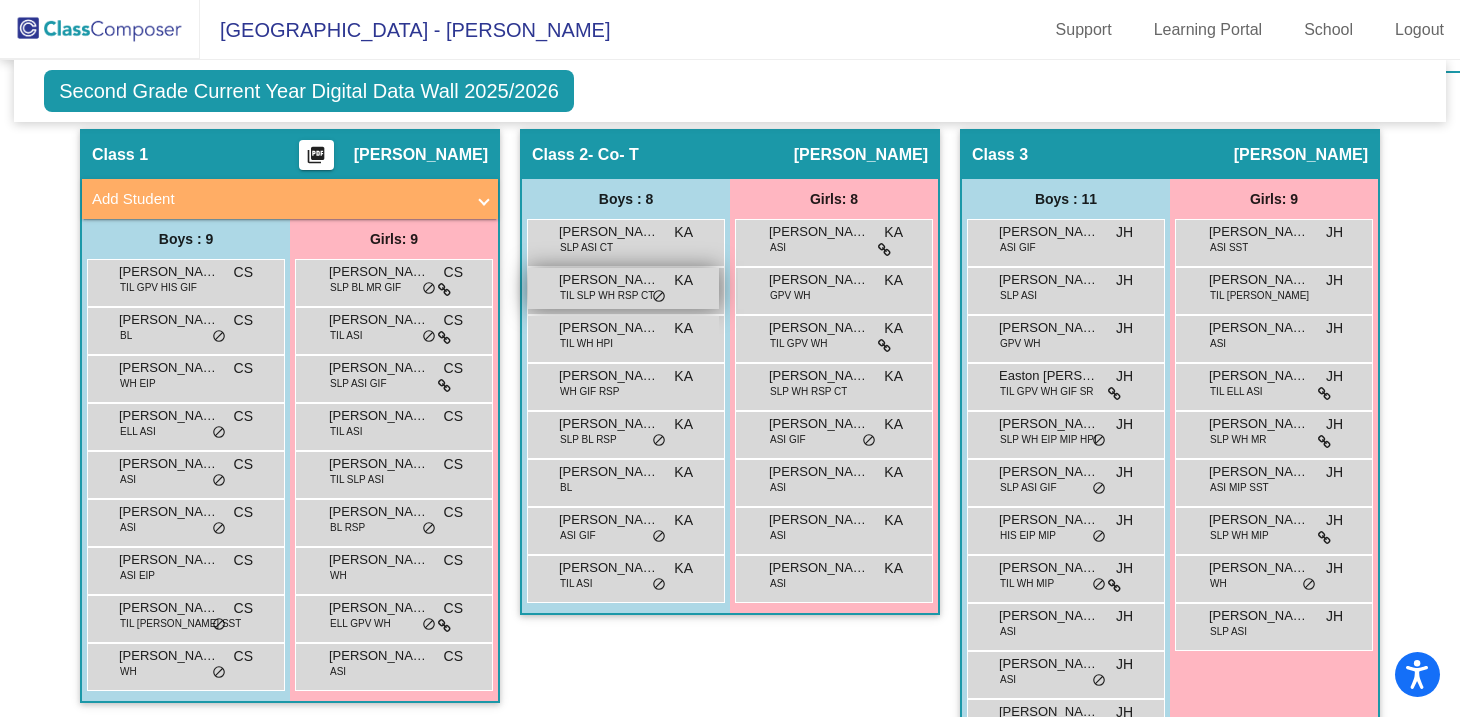 click on "TIL SLP WH RSP CT" at bounding box center (607, 295) 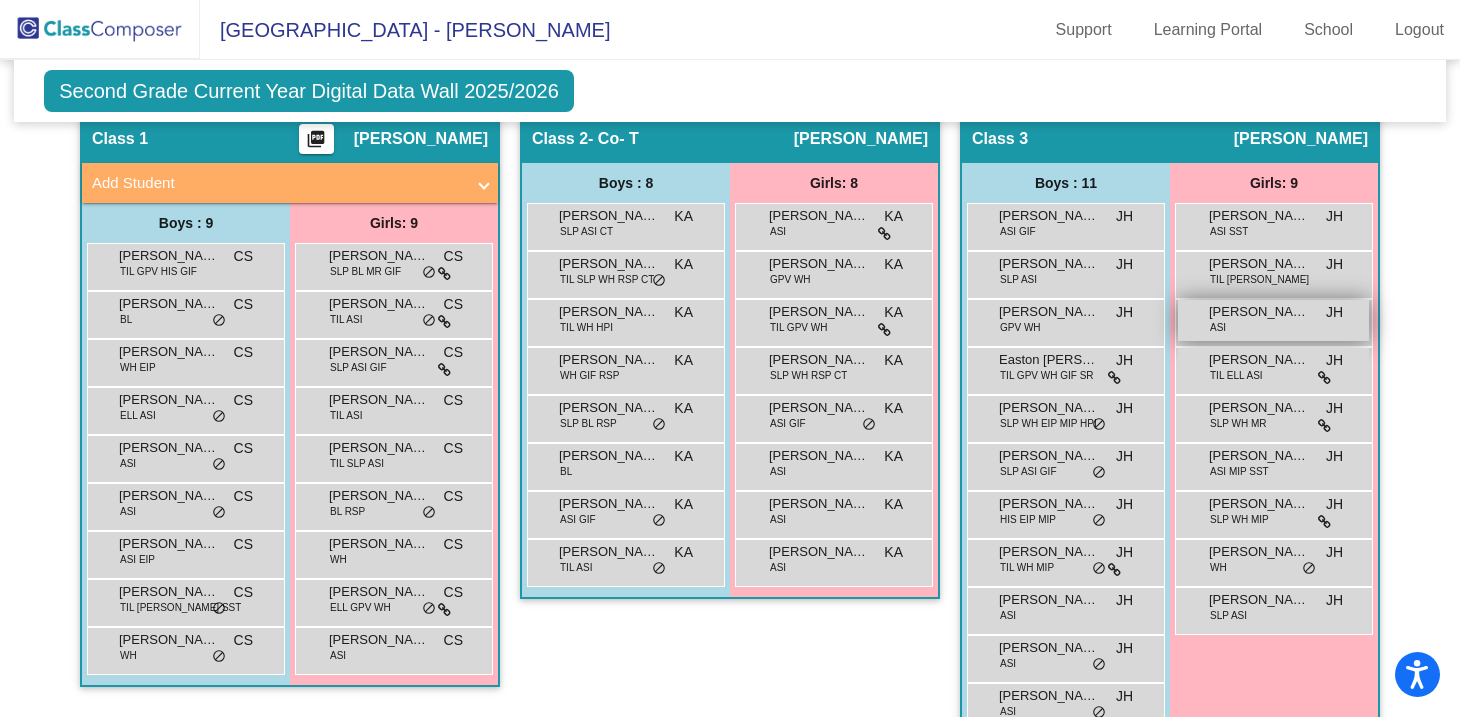 scroll, scrollTop: 494, scrollLeft: 0, axis: vertical 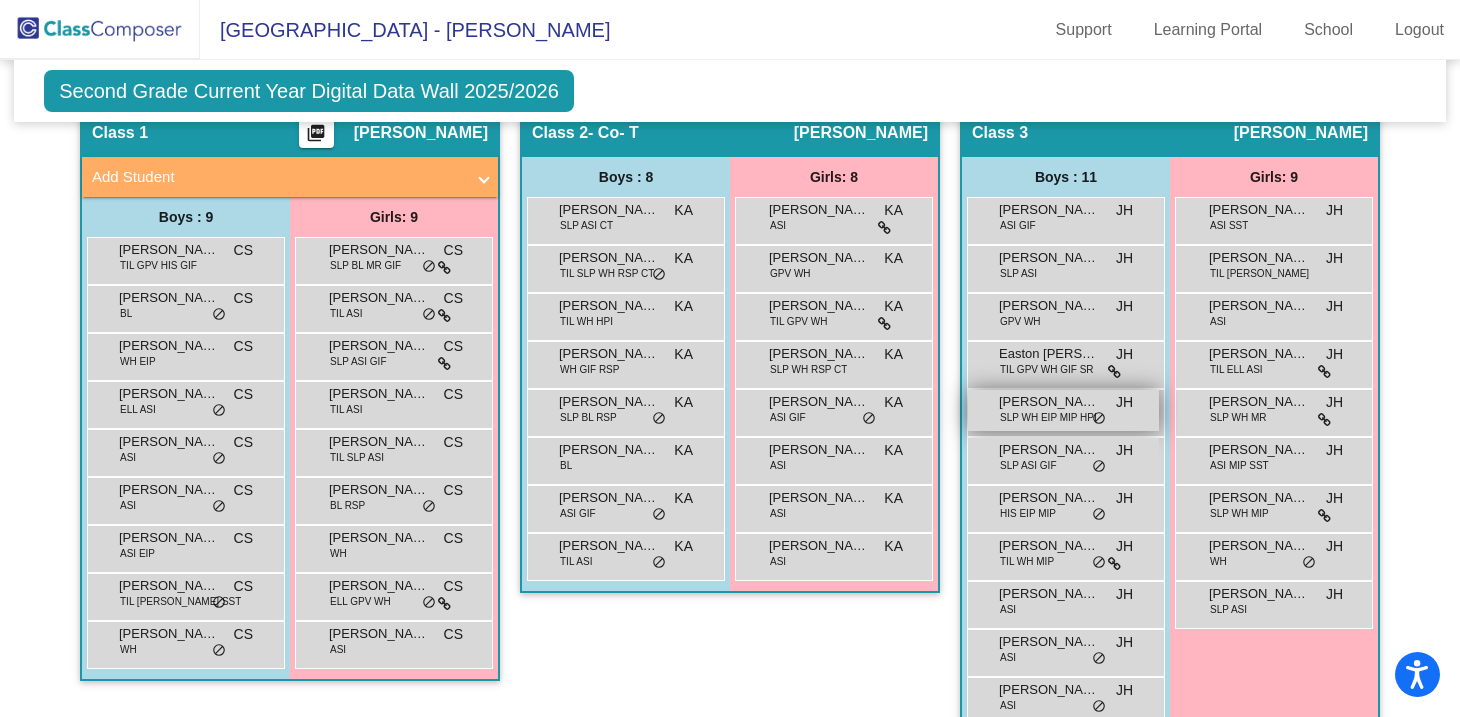 click on "Gavin Diaz SLP WH EIP MIP HPI JH lock do_not_disturb_alt" at bounding box center [1063, 410] 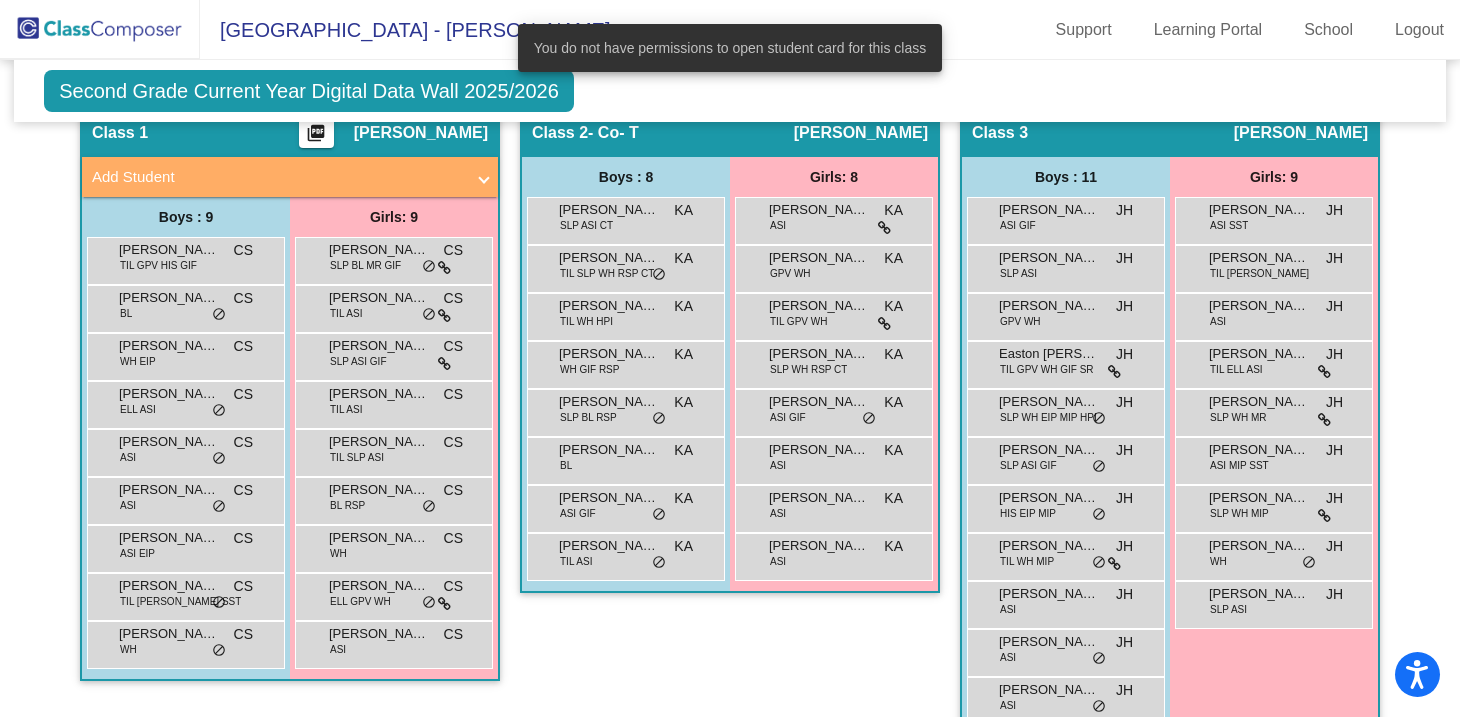 click on "Class 2   - Co- T  picture_as_pdf Kelly Akin  Add Student  First Name Last Name Student Id  (Recommended)   Boy   Girl   Non Binary Add Close  Boys : 8  Aayam Sharma SLP ASI CT KA lock do_not_disturb_alt Benjamin Reznik TIL SLP WH RSP CT KA lock do_not_disturb_alt Gavin Scheidt TIL WH HPI KA lock do_not_disturb_alt Josiah Ingeyous WH GIF RSP KA lock do_not_disturb_alt Karter Hayes SLP BL RSP KA lock do_not_disturb_alt Reese McDaniel BL KA lock do_not_disturb_alt Sanay Srivastava ASI GIF KA lock do_not_disturb_alt Shivaan Johri TIL ASI KA lock do_not_disturb_alt Girls: 8 Chinta Vimudha ASI KA lock do_not_disturb_alt Corinne Vasbinder GPV WH KA lock do_not_disturb_alt Linden Hinson TIL GPV WH KA lock do_not_disturb_alt Penelope Upchurch SLP WH RSP CT KA lock do_not_disturb_alt Preet Khunger ASI GIF KA lock do_not_disturb_alt Rayna Mukherjee ASI KA lock do_not_disturb_alt Sakshi Rajagopa ASI KA lock do_not_disturb_alt Shanaya Tiwari ASI KA lock do_not_disturb_alt" 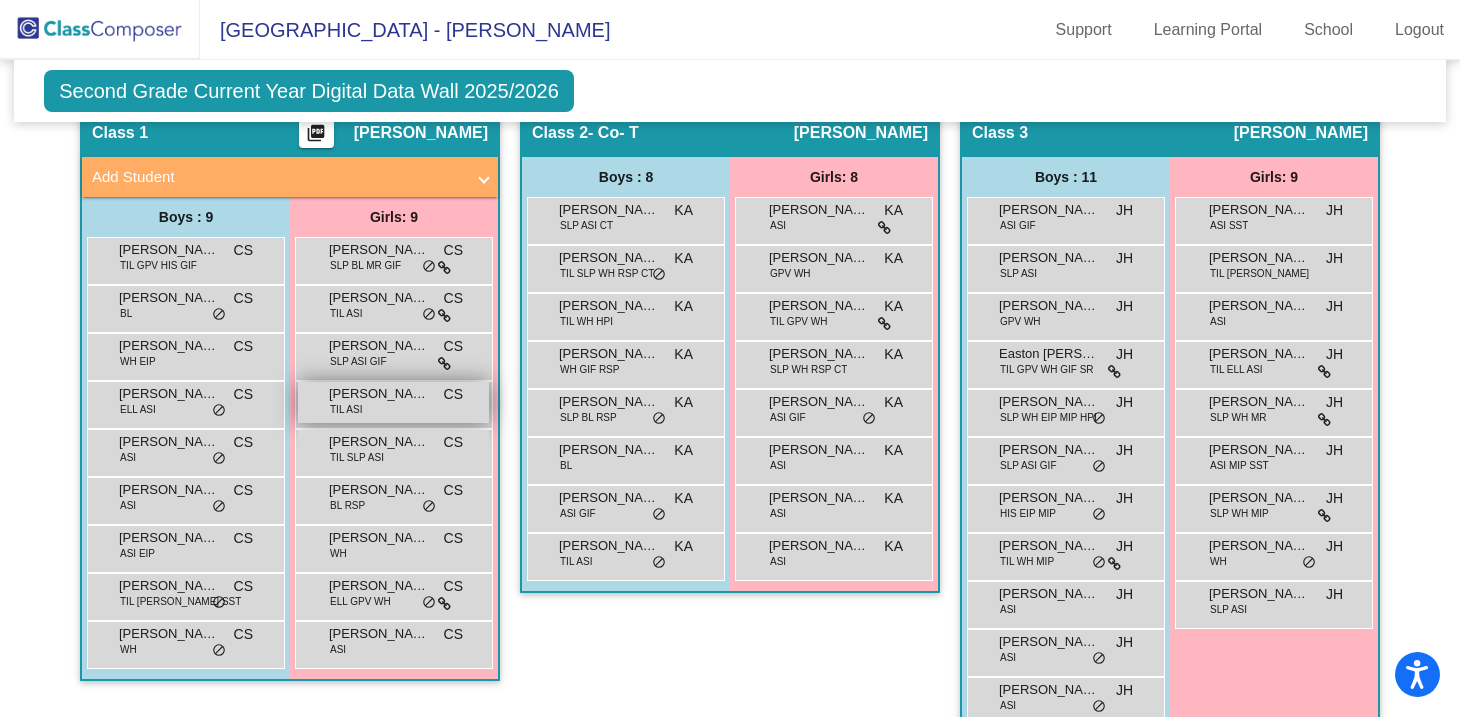 click on "[PERSON_NAME]" at bounding box center [379, 394] 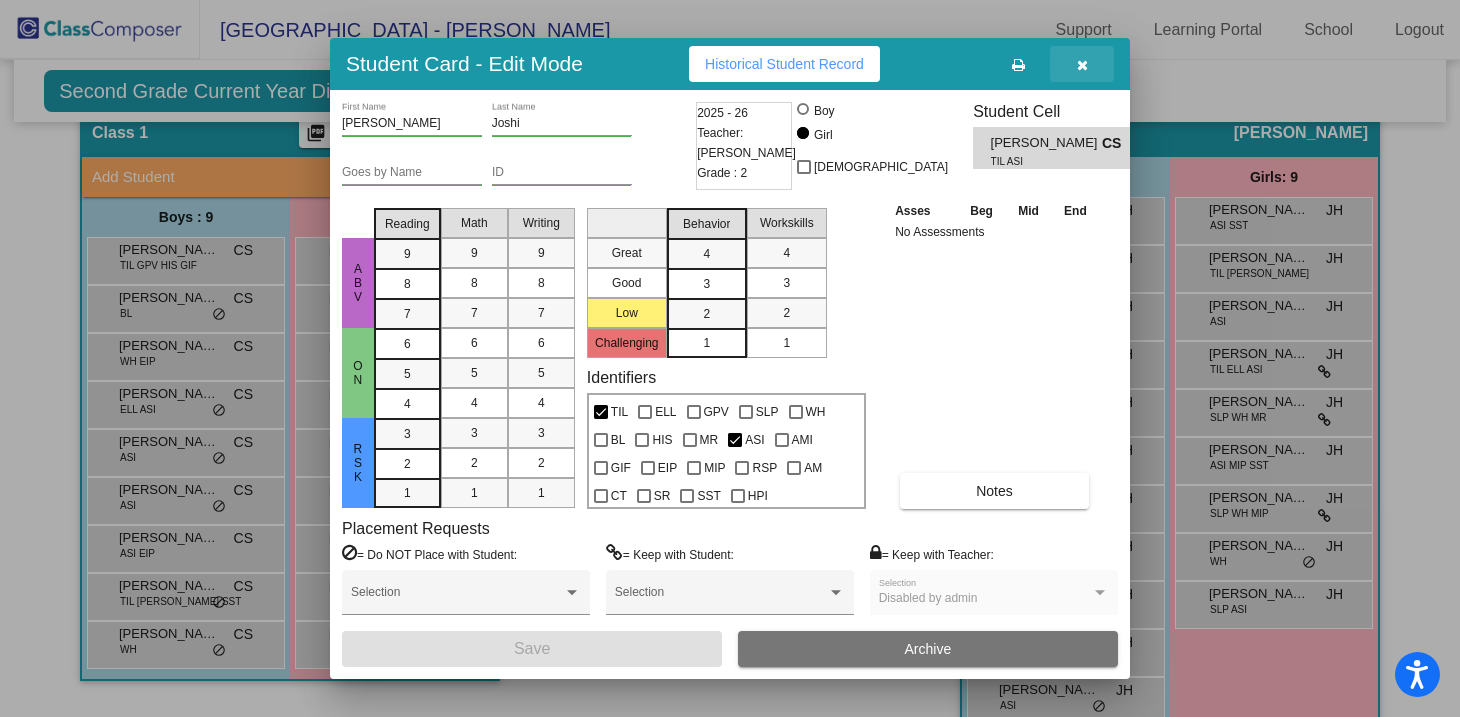 click at bounding box center (1082, 64) 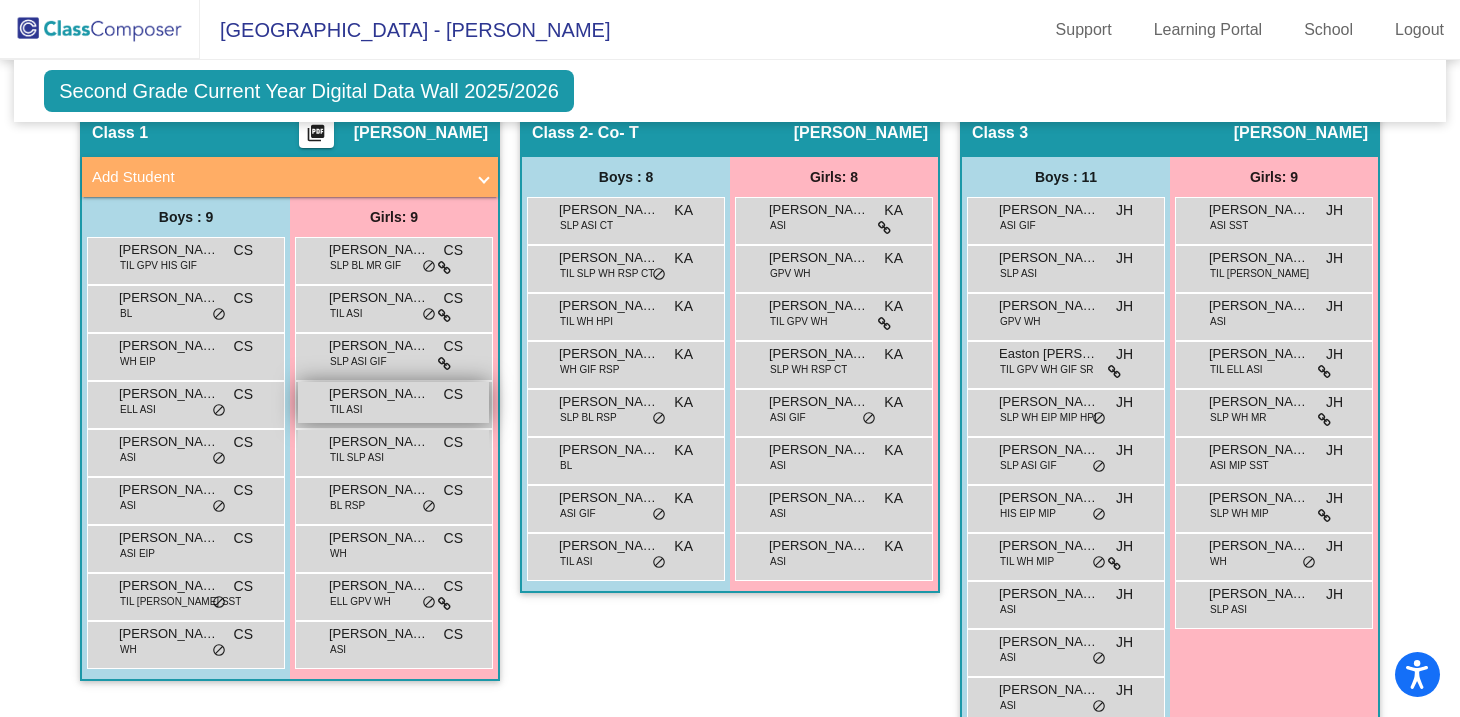 click on "[PERSON_NAME]" at bounding box center [379, 394] 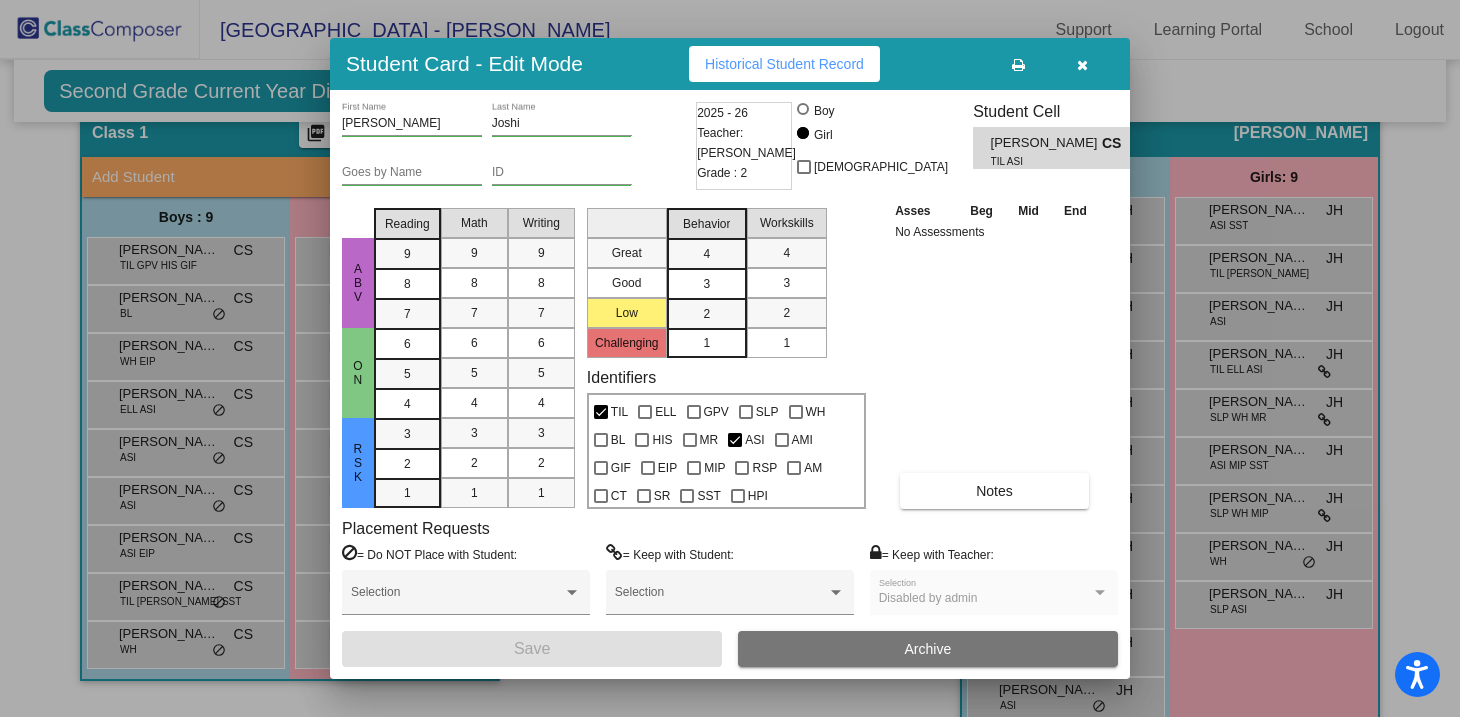 click at bounding box center [730, 358] 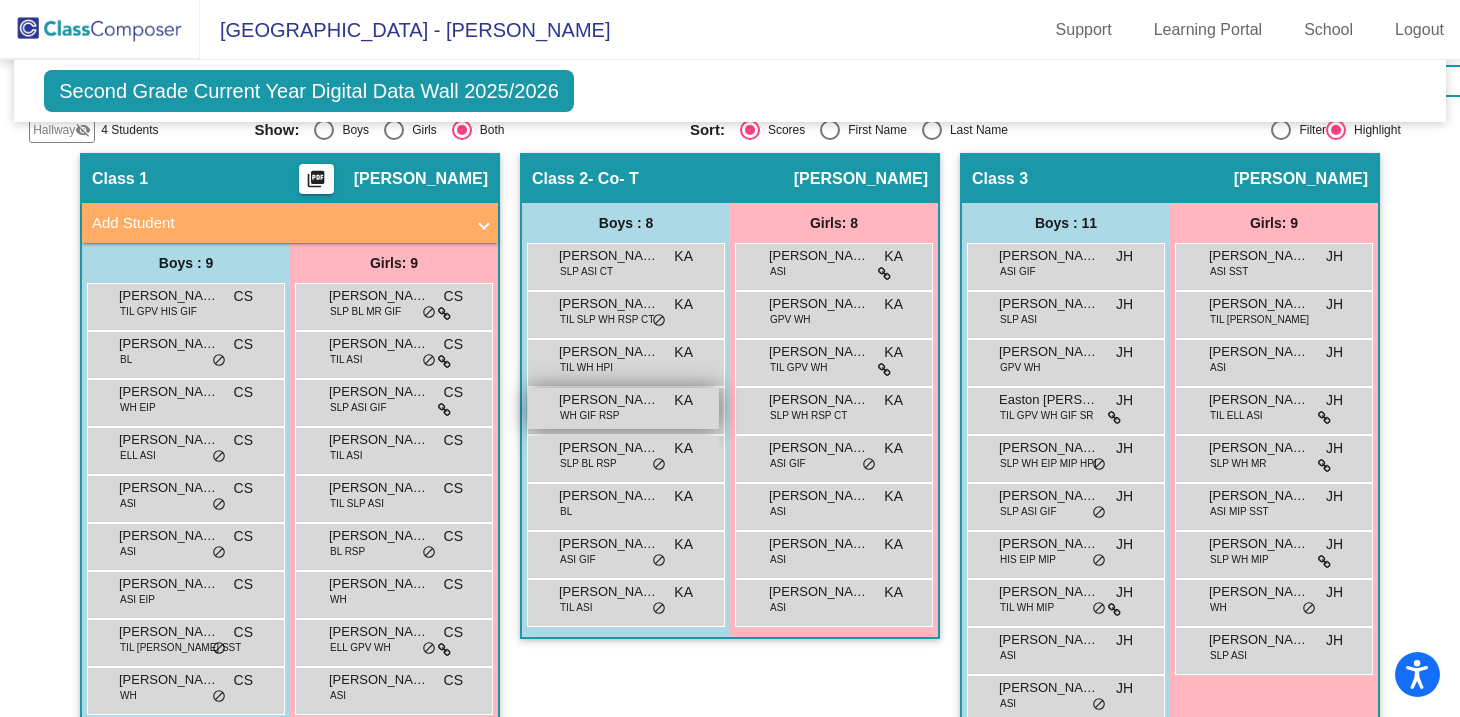 scroll, scrollTop: 432, scrollLeft: 0, axis: vertical 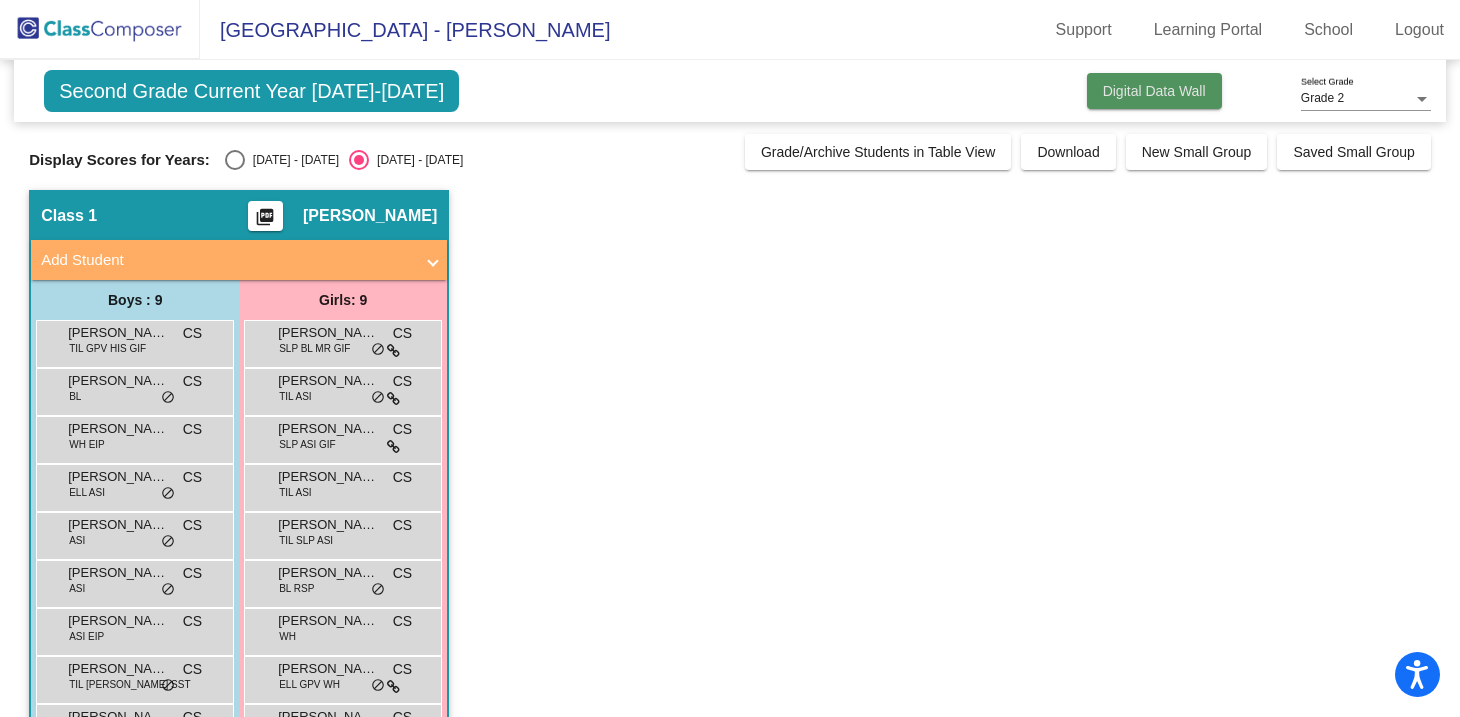 click on "Digital Data Wall" 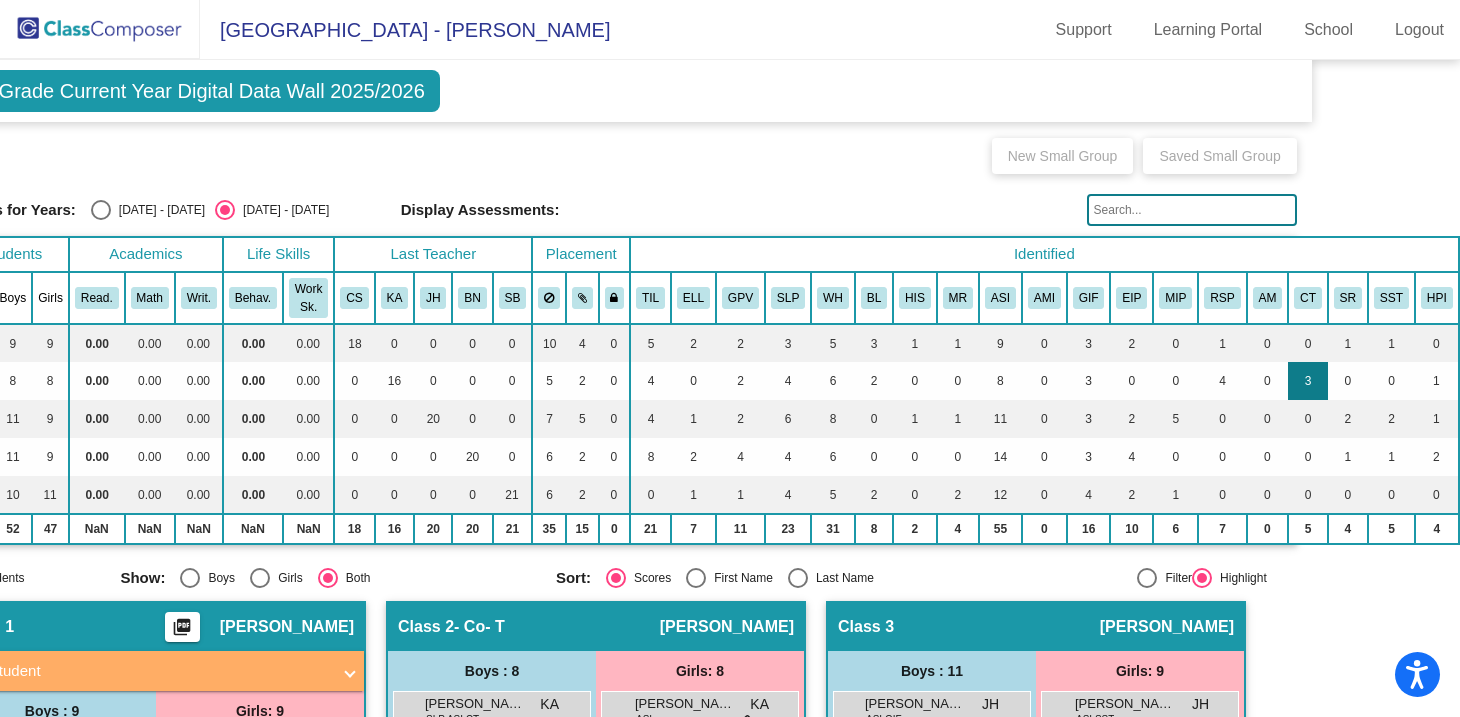 scroll, scrollTop: 0, scrollLeft: 143, axis: horizontal 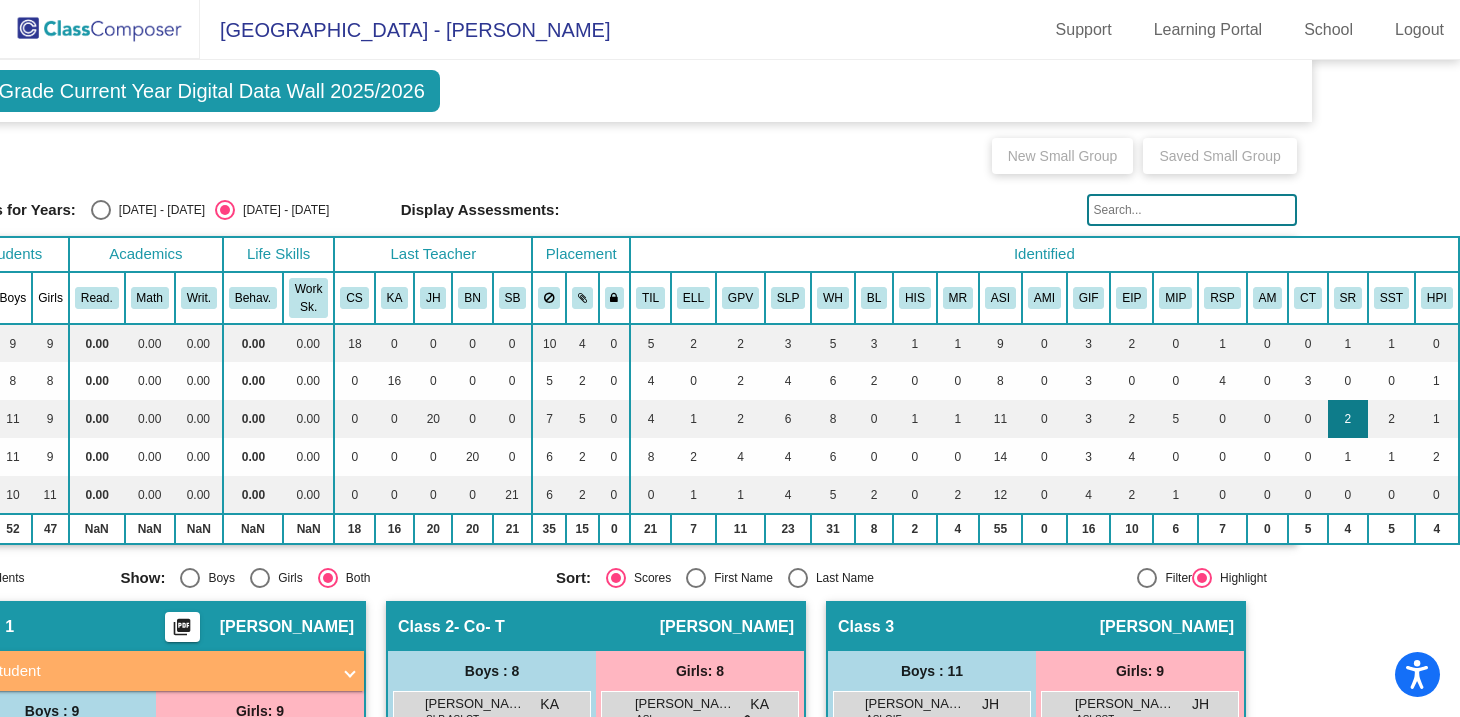 click on "2" 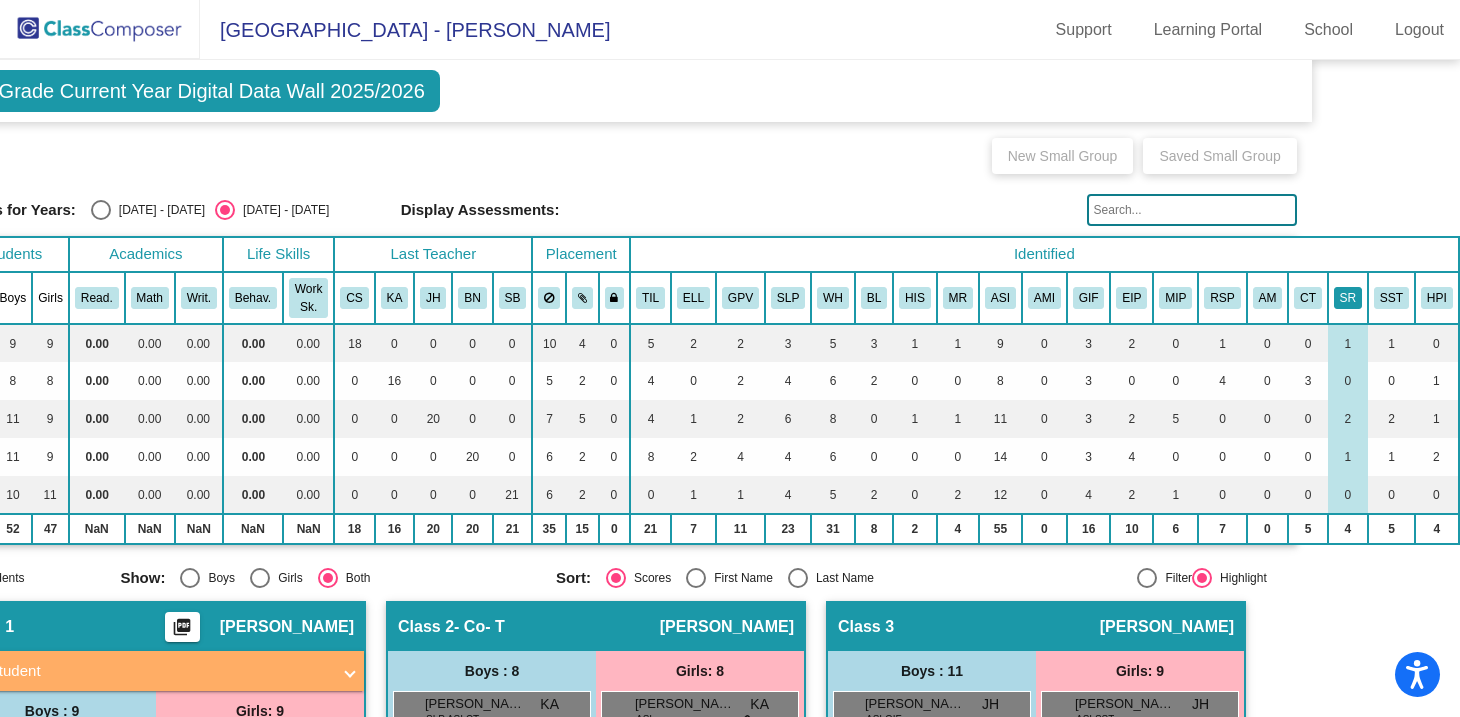 click on "SR" 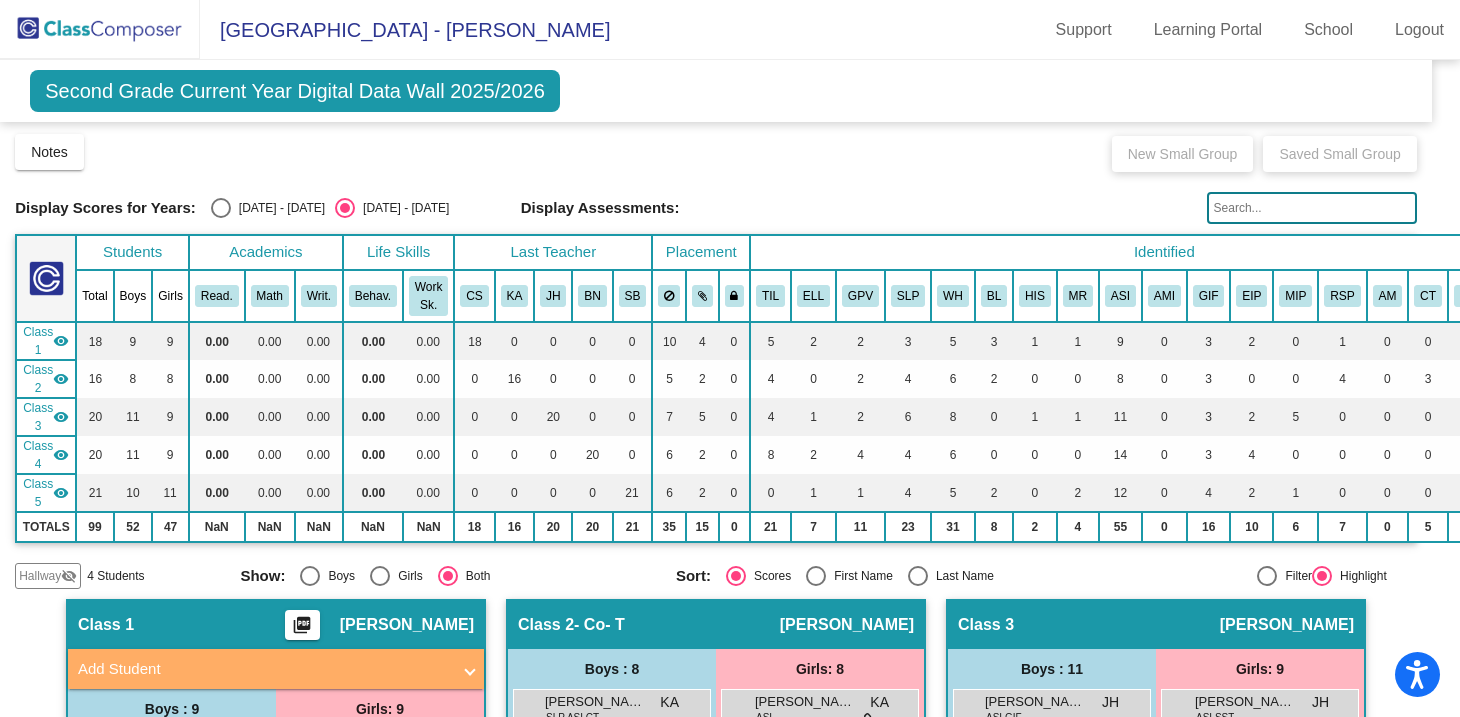 scroll, scrollTop: 2, scrollLeft: 0, axis: vertical 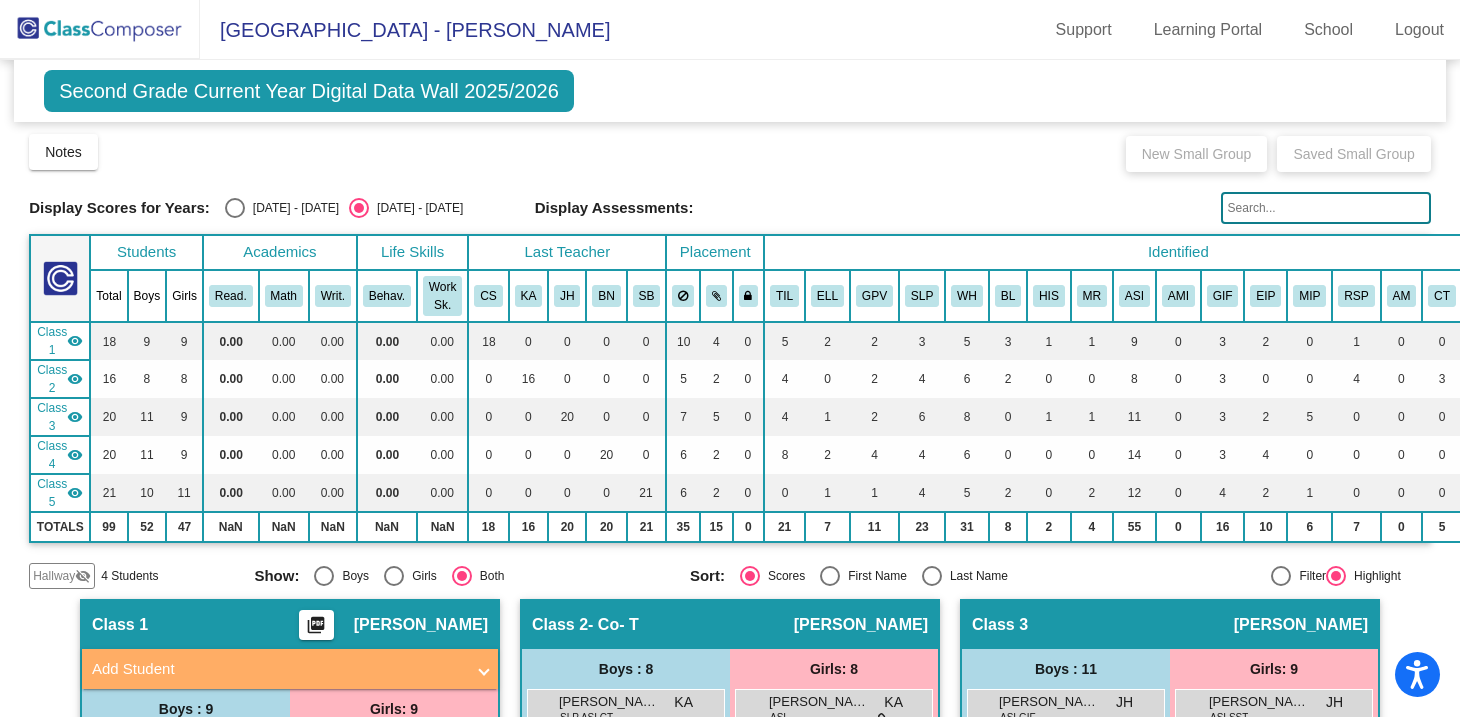 click at bounding box center [235, 208] 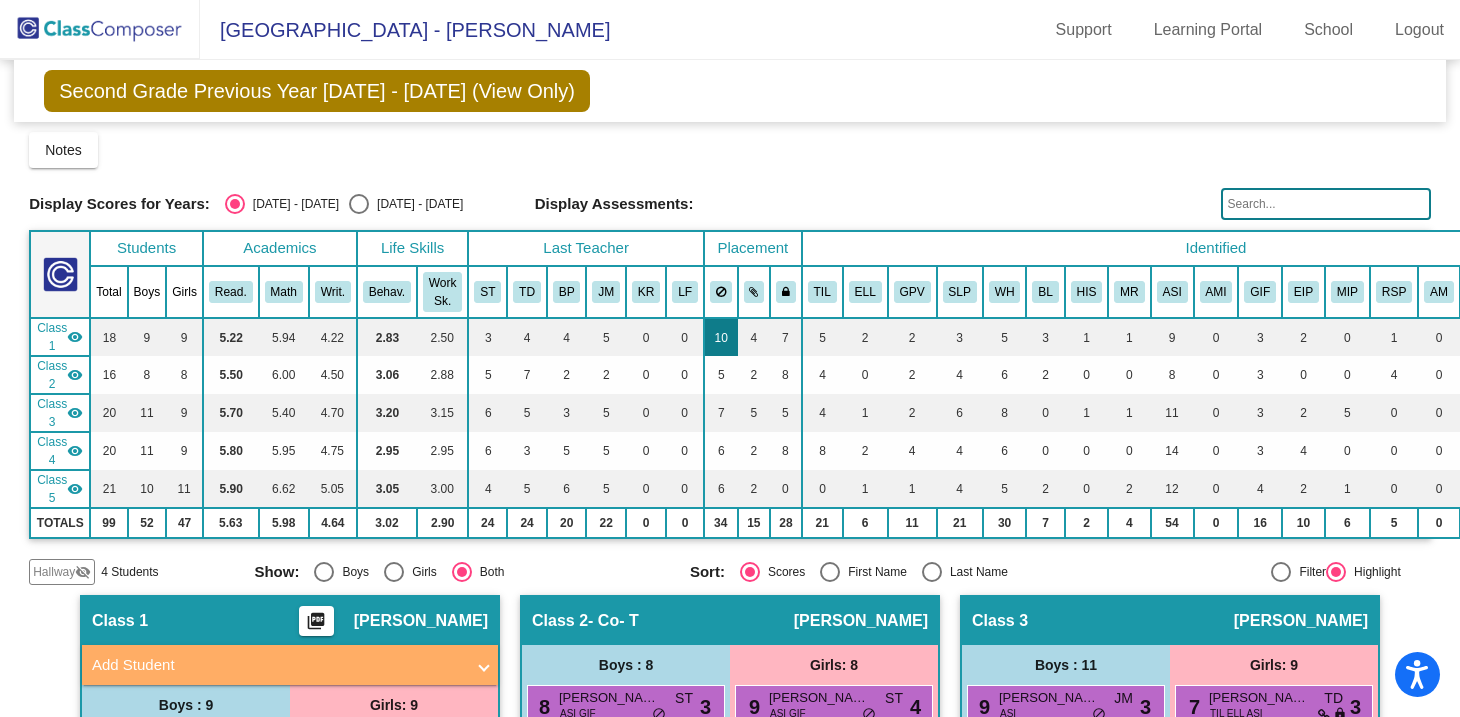 click on "10" 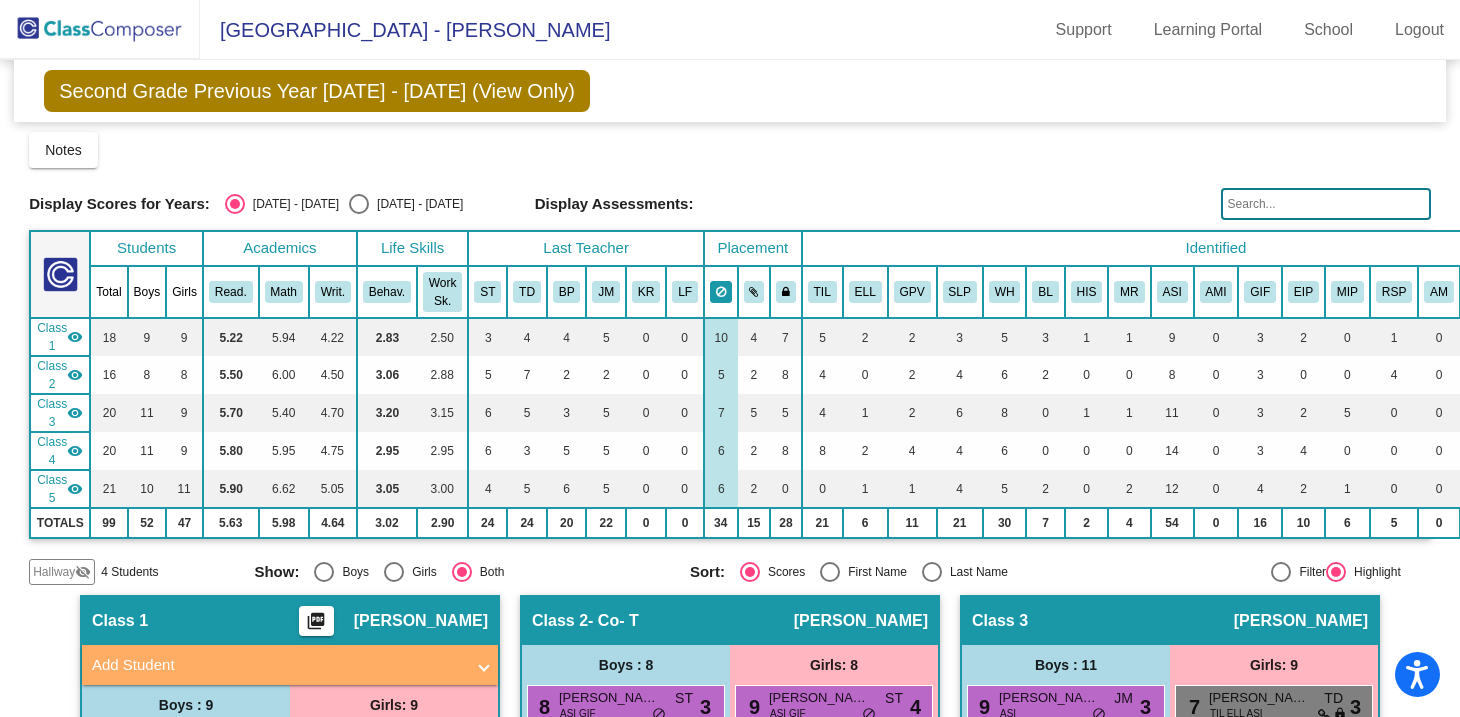 click 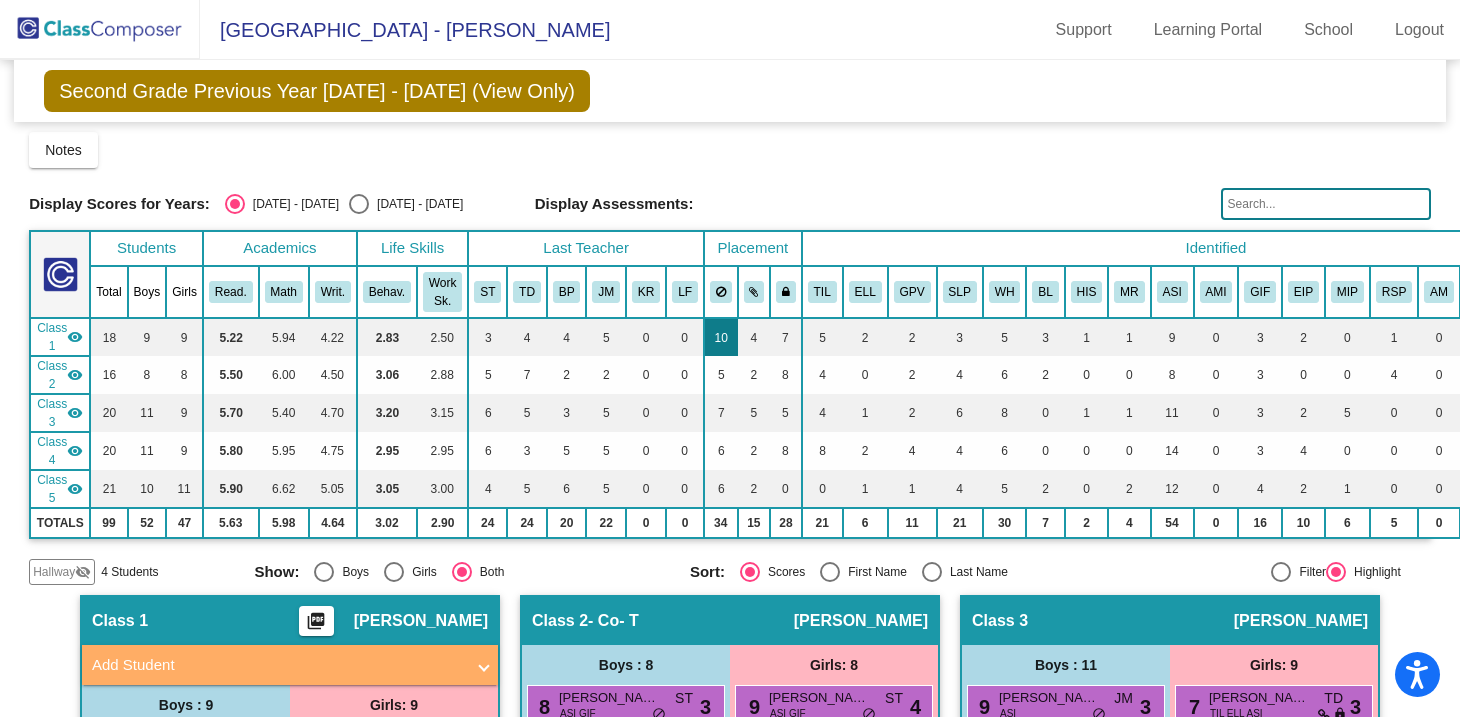 click on "10" 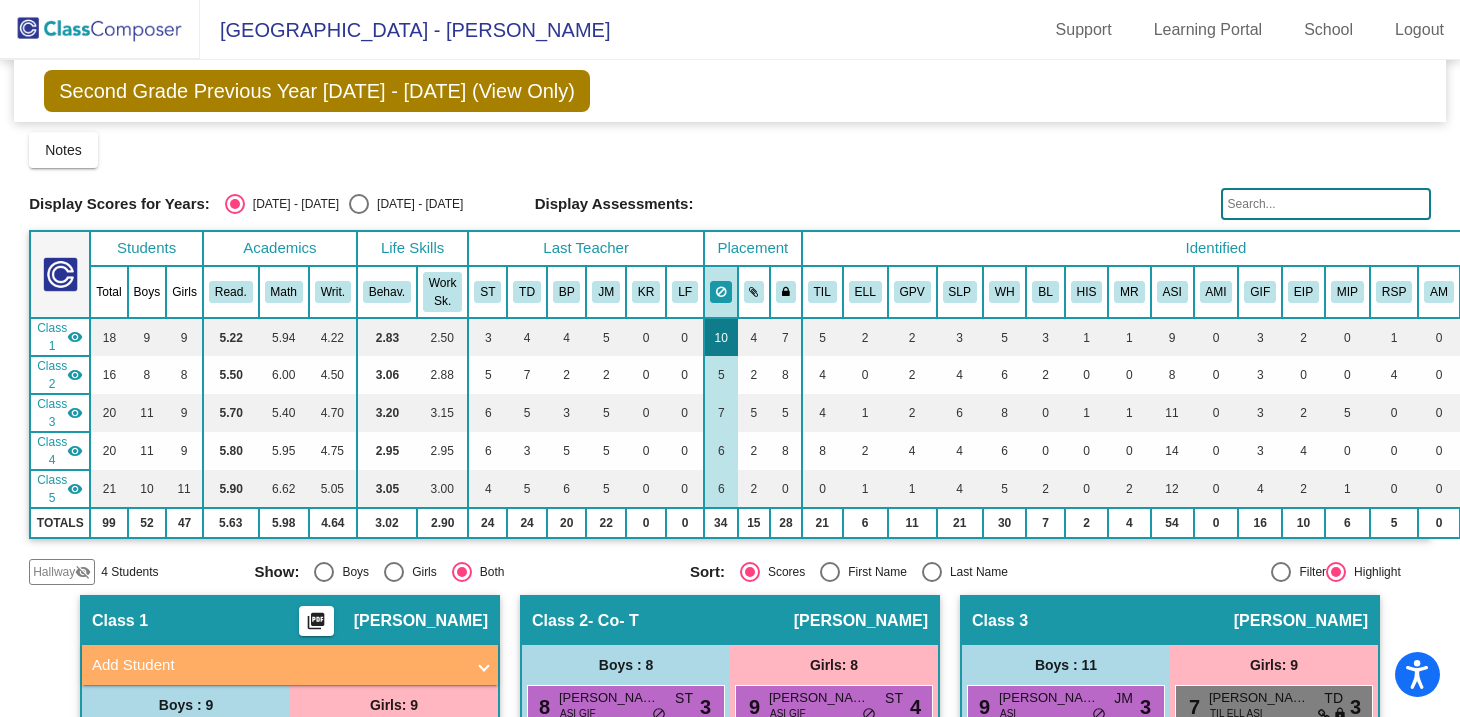 click on "10" 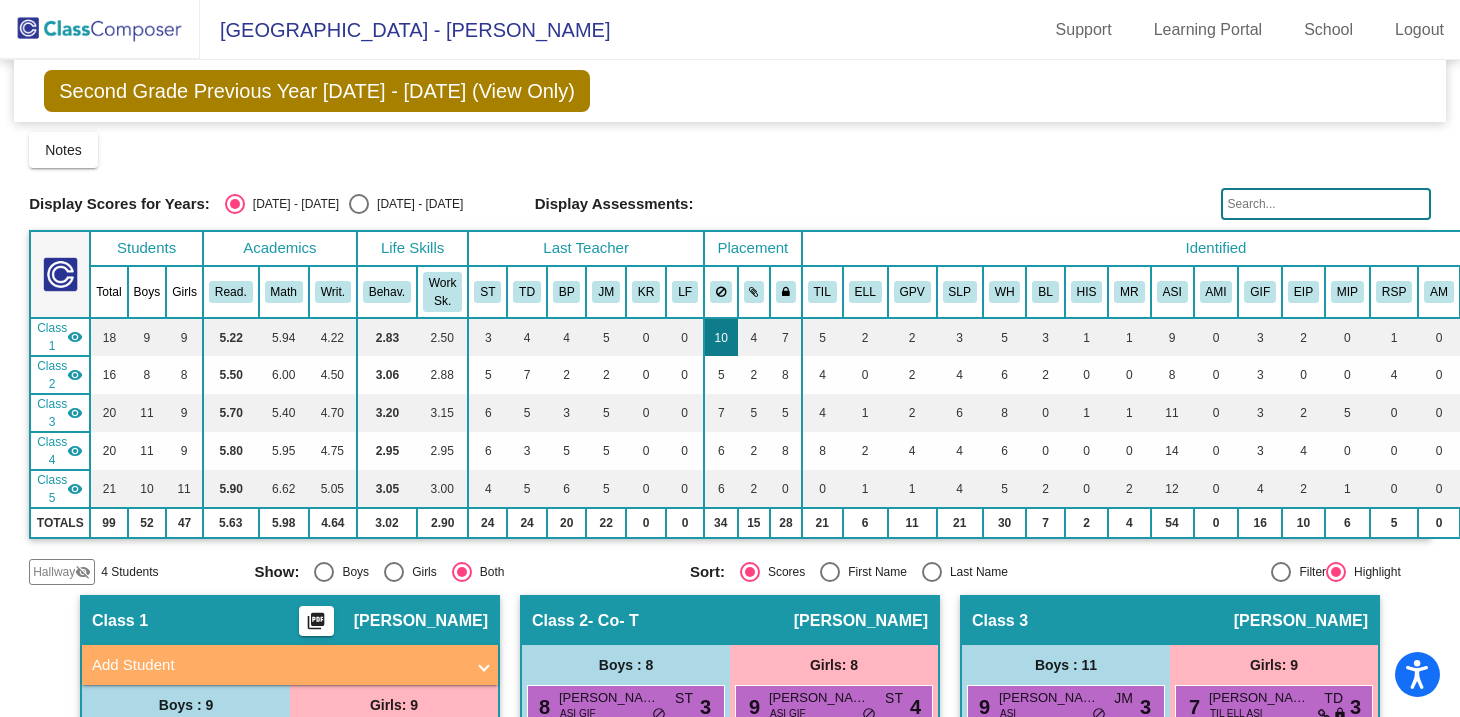click on "10" 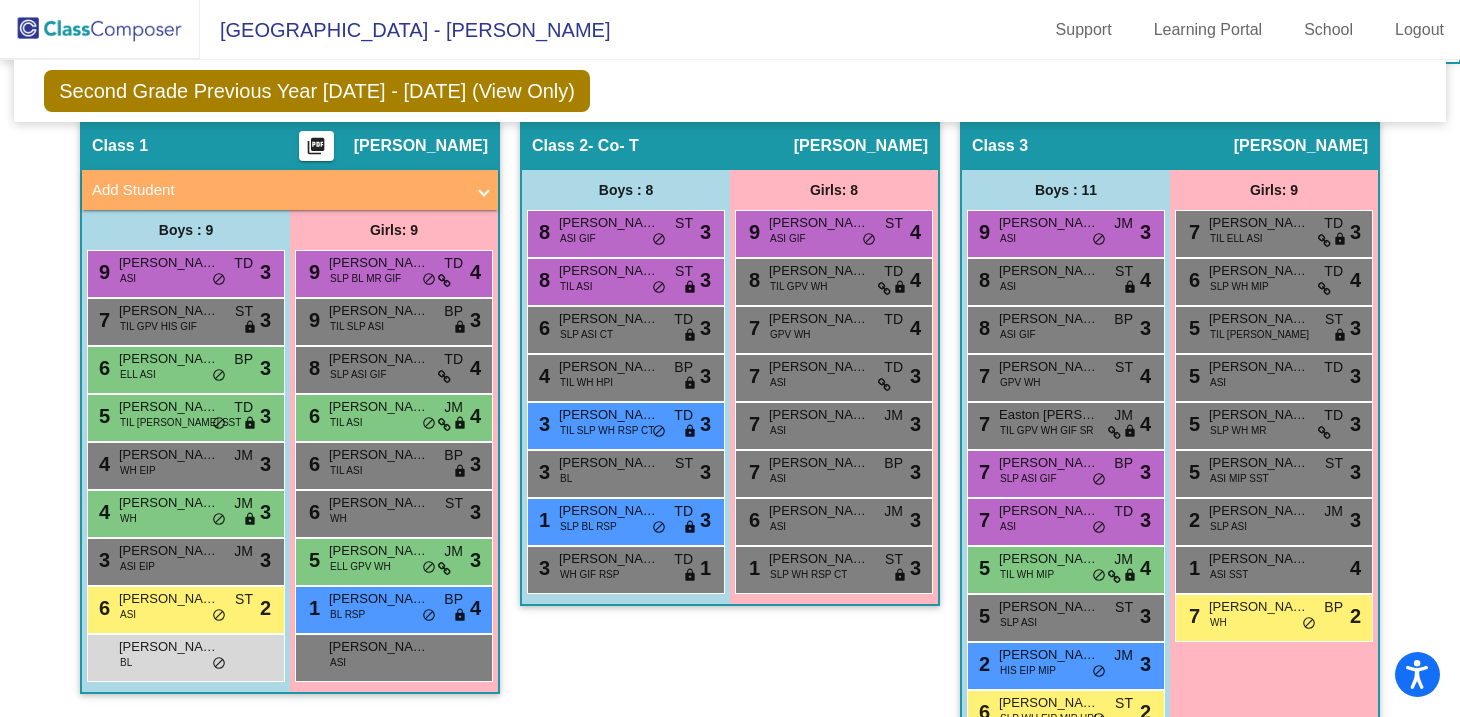 scroll, scrollTop: 482, scrollLeft: 0, axis: vertical 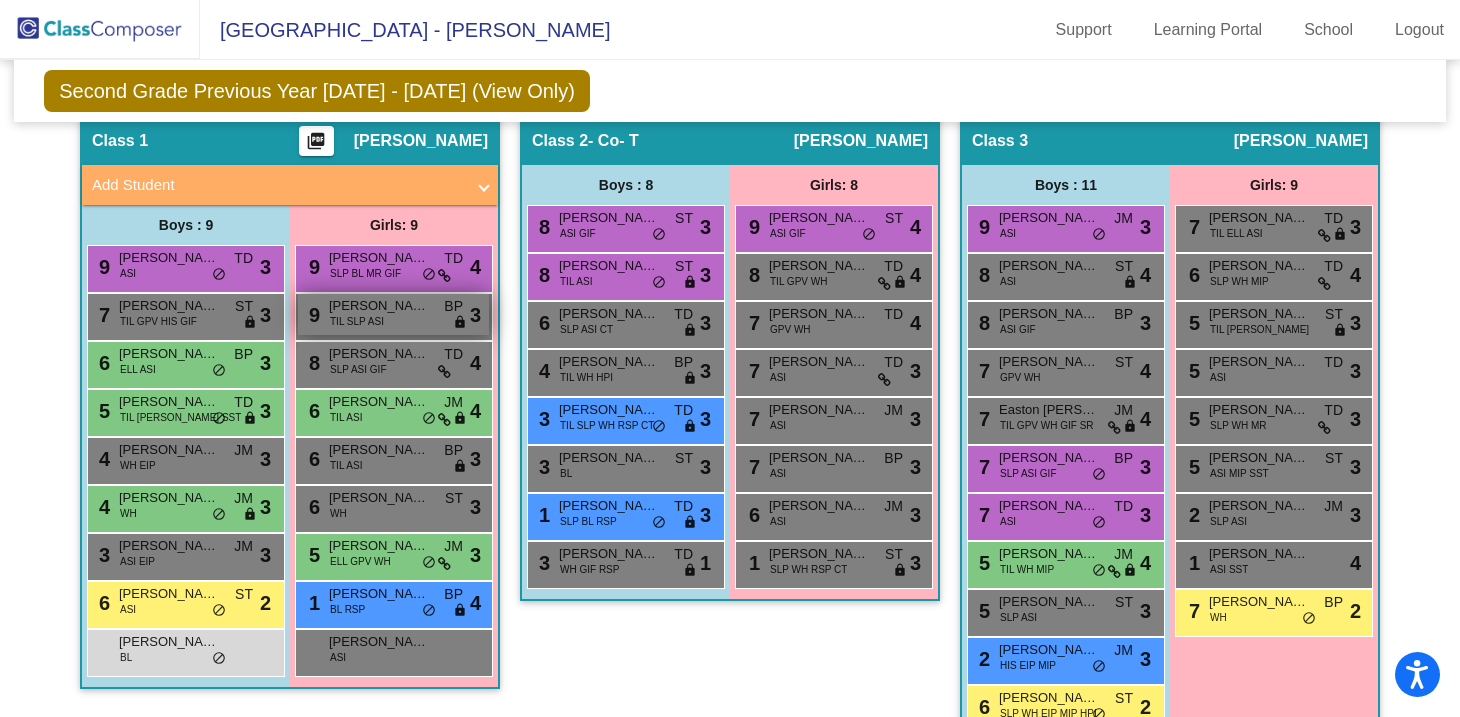 click on "[PERSON_NAME]" at bounding box center [379, 306] 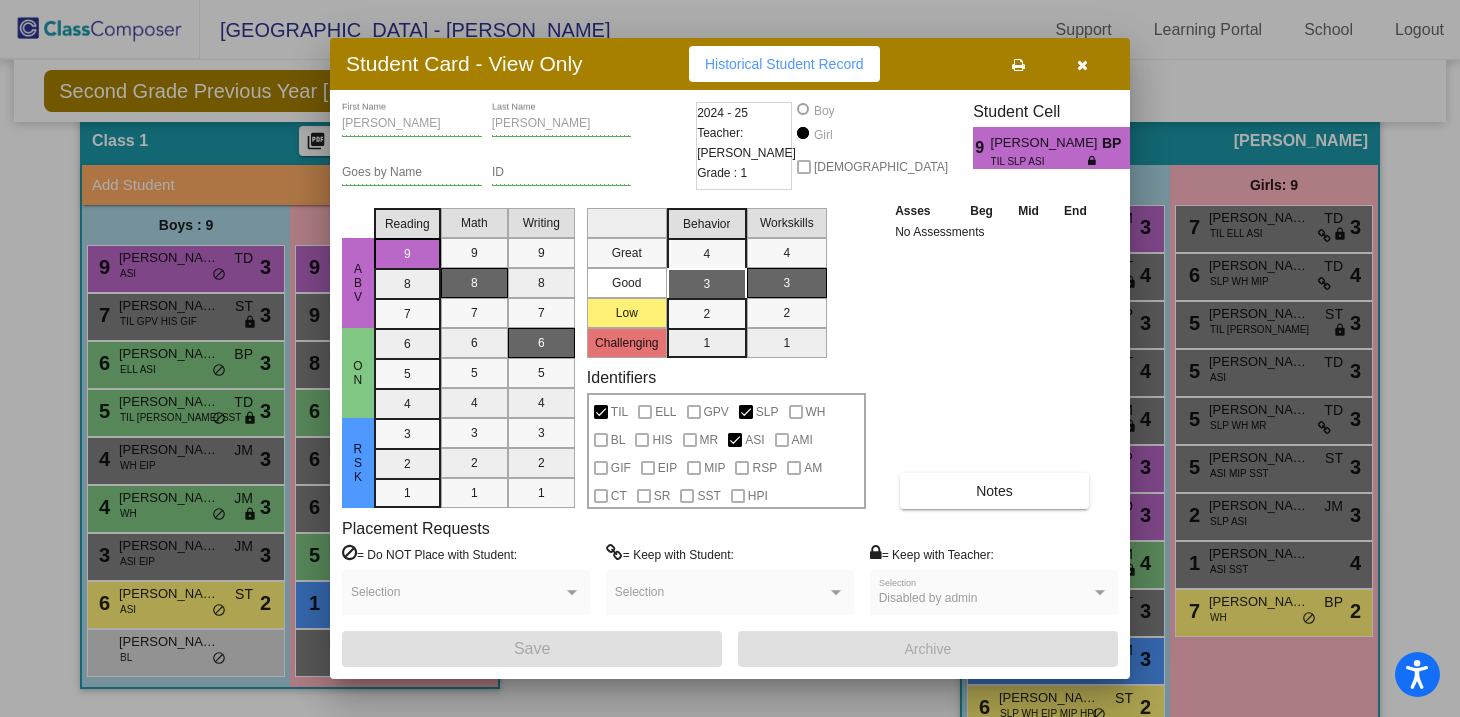 click at bounding box center (1082, 64) 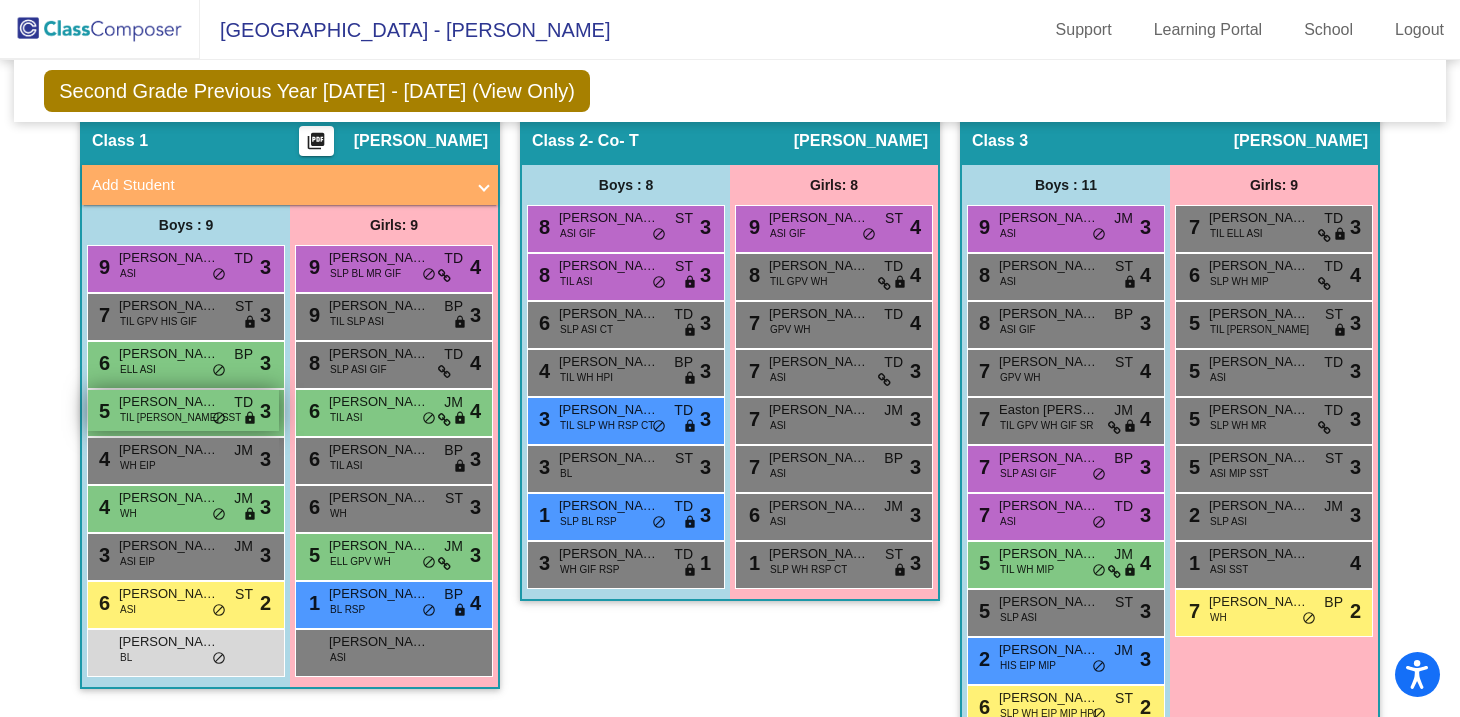 click on "[PERSON_NAME]" at bounding box center [169, 402] 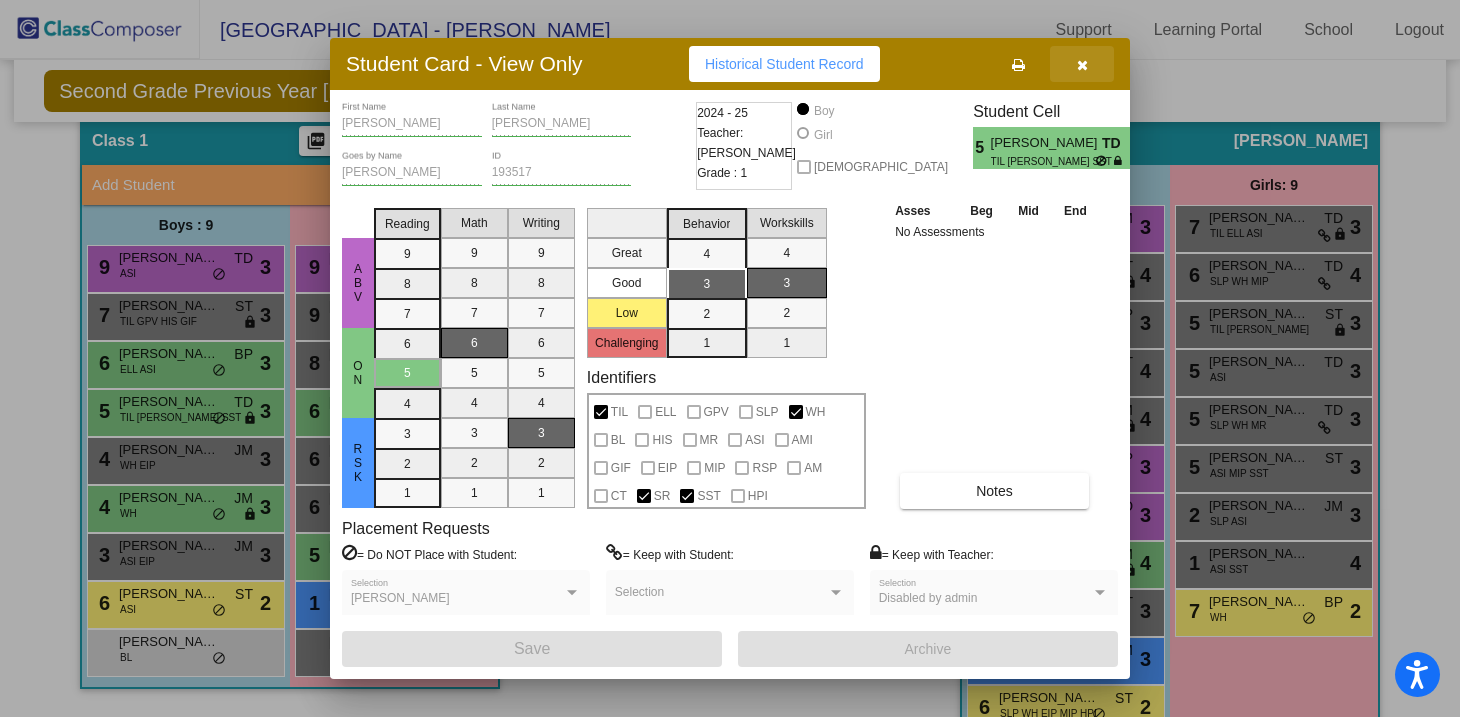 click at bounding box center [1082, 65] 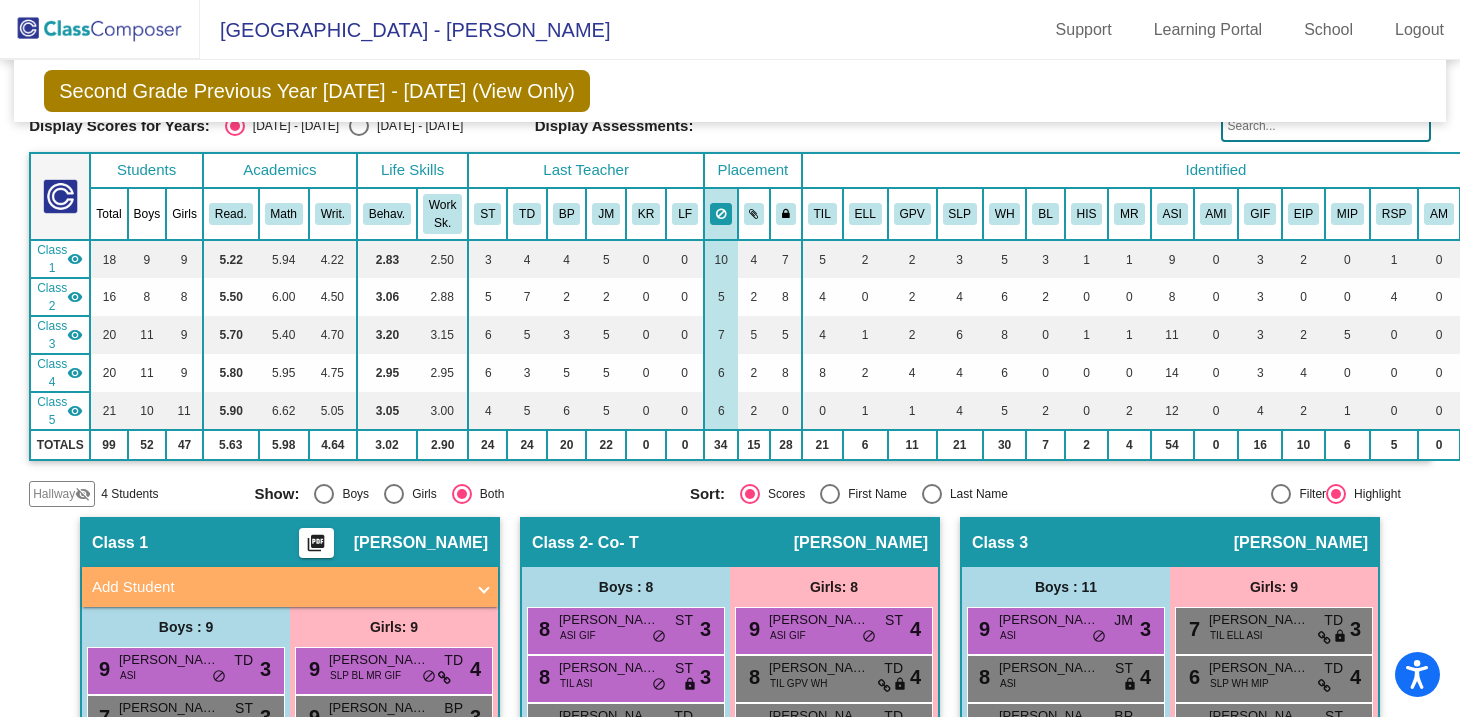 scroll, scrollTop: 45, scrollLeft: 0, axis: vertical 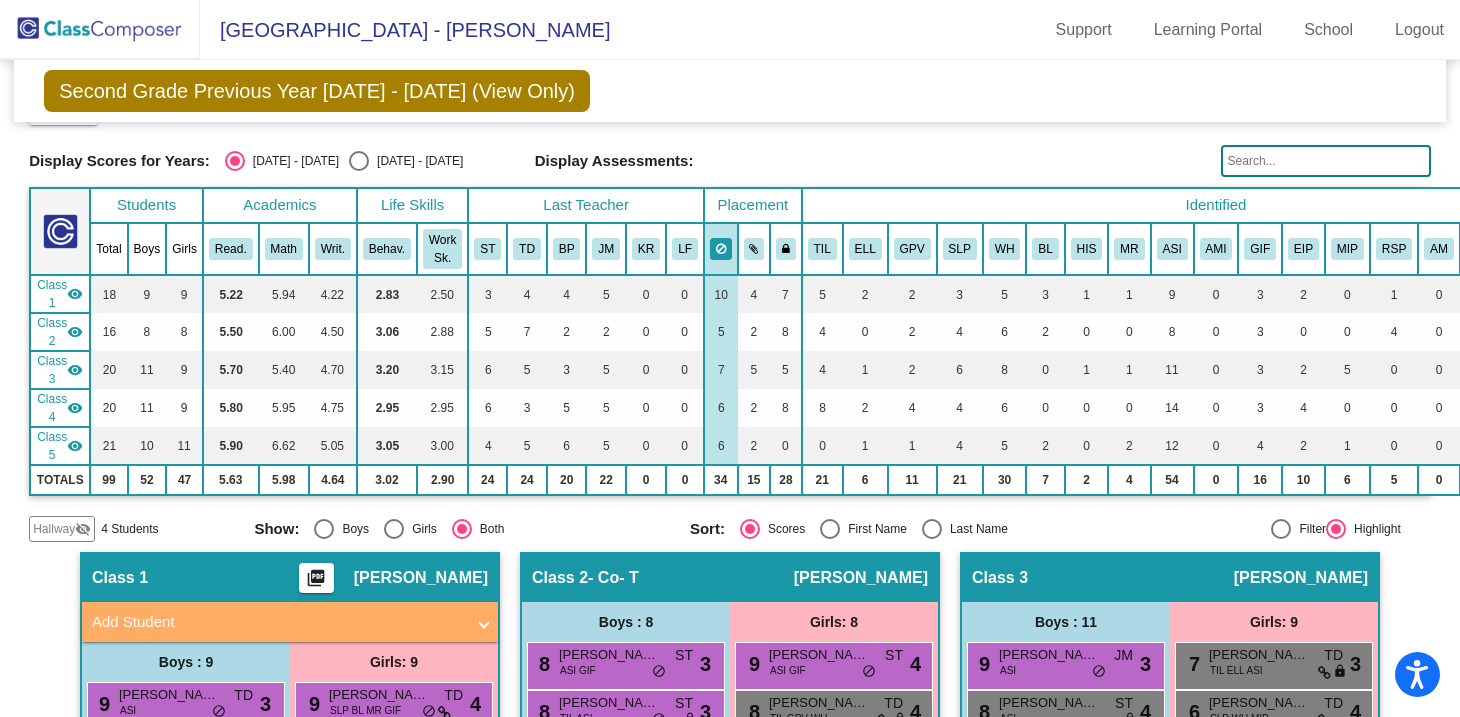 click on "TIL" 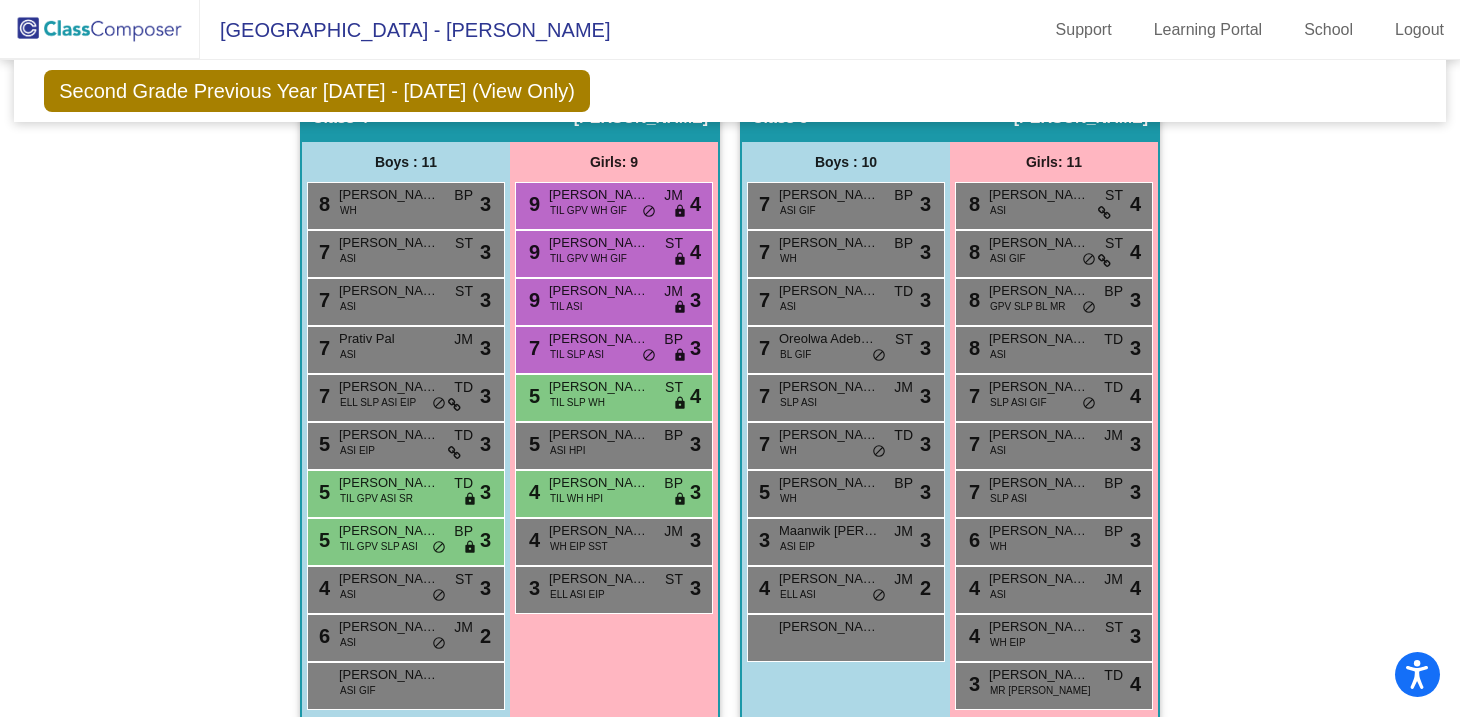 scroll, scrollTop: 1189, scrollLeft: 0, axis: vertical 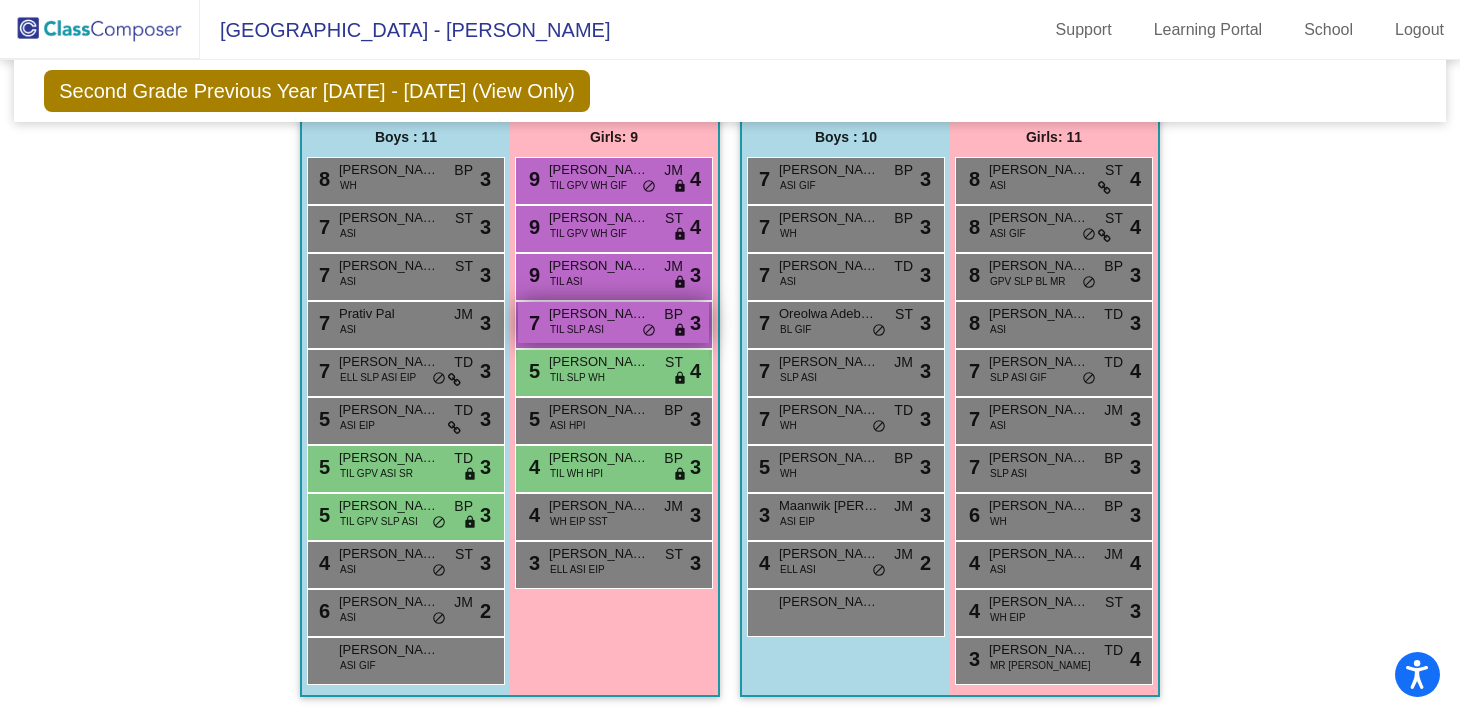 click on "[PERSON_NAME]" at bounding box center [599, 314] 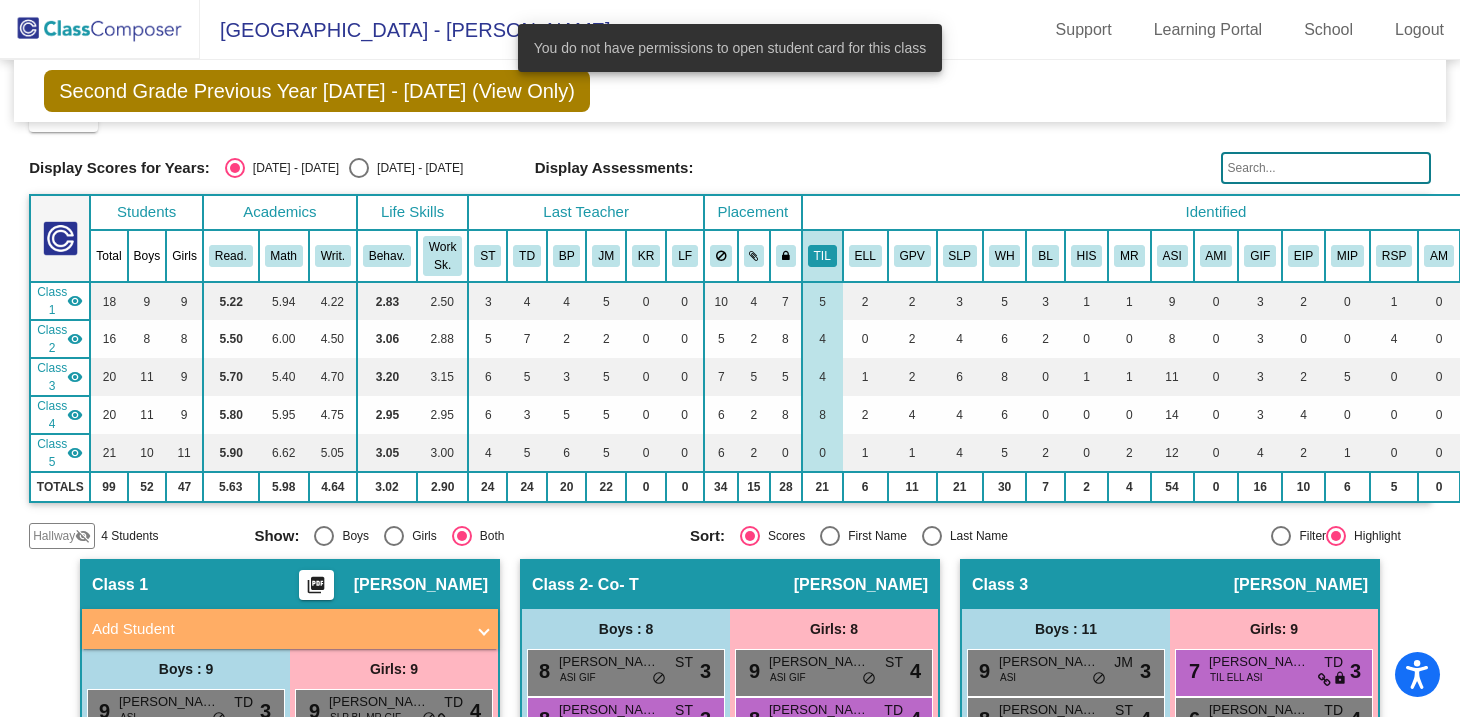 scroll, scrollTop: 0, scrollLeft: 0, axis: both 